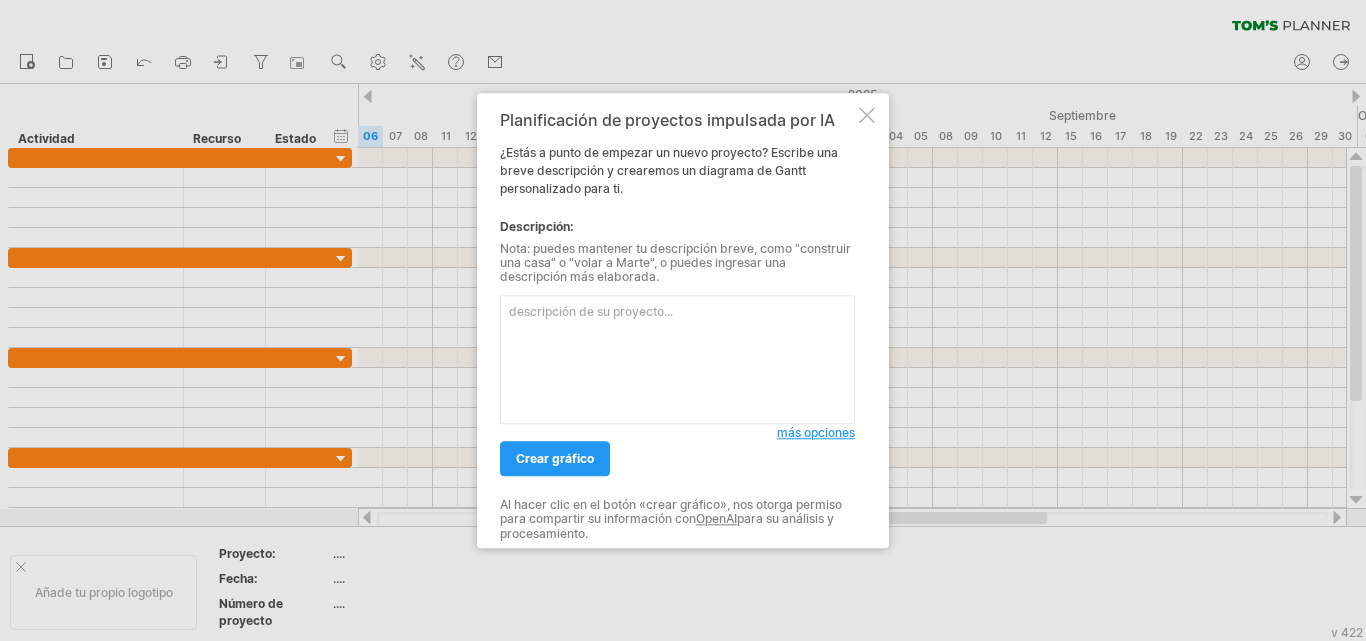 scroll, scrollTop: 0, scrollLeft: 0, axis: both 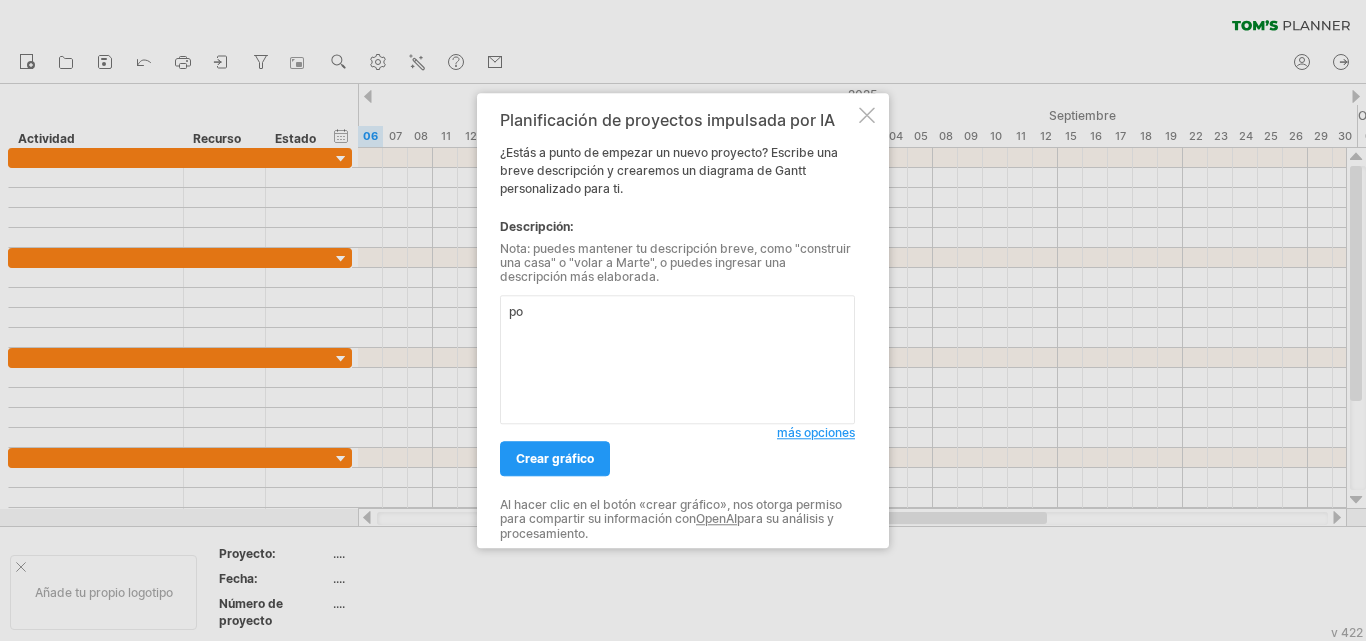 type on "p" 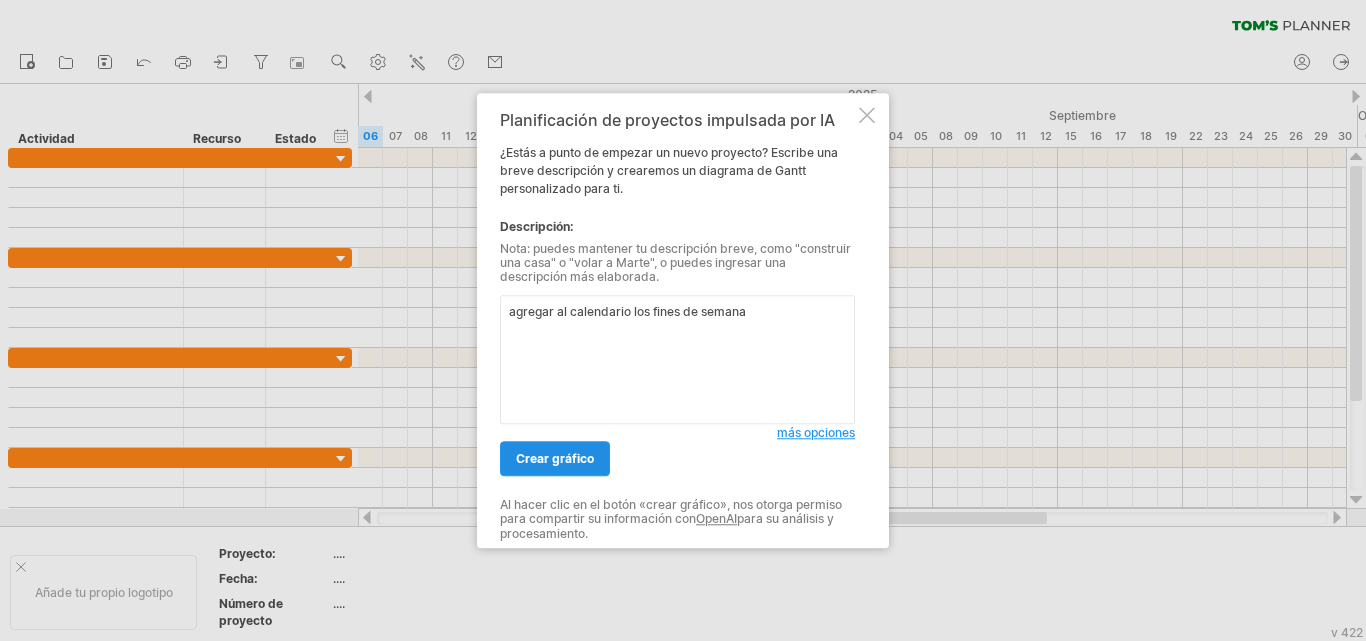 type on "agregar al calendario los fines de semana" 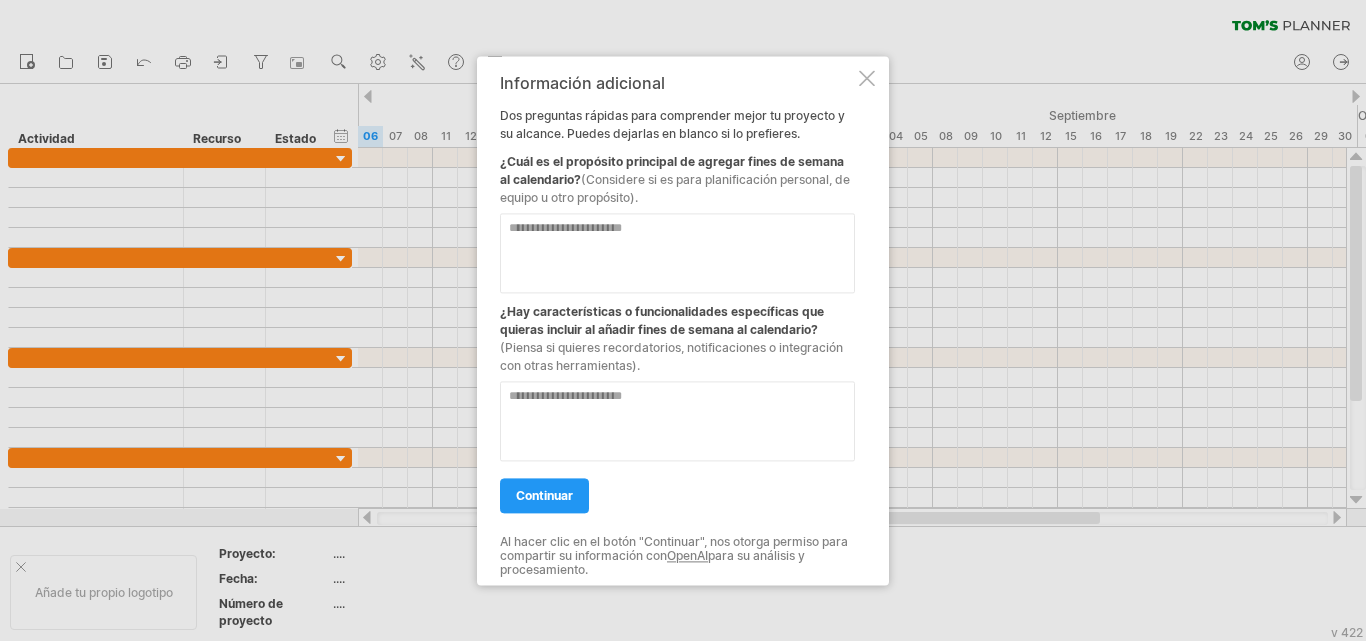 click on "continuar" at bounding box center (677, 486) 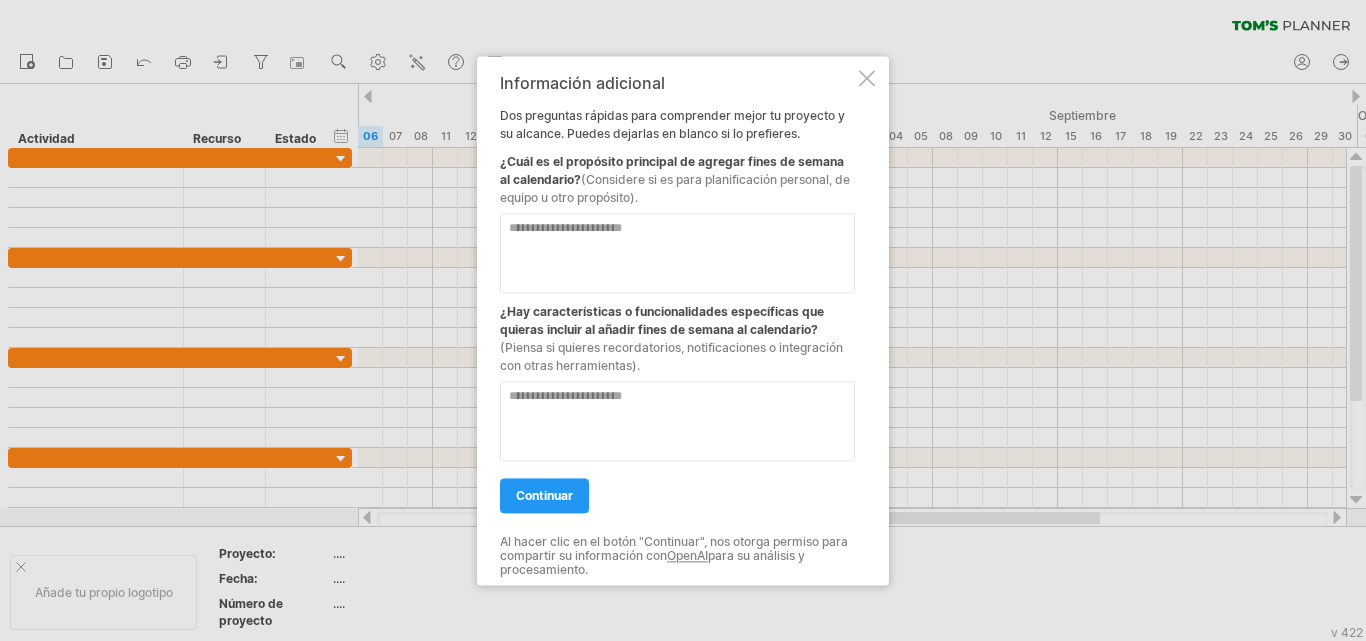 click on "continuar" at bounding box center (544, 495) 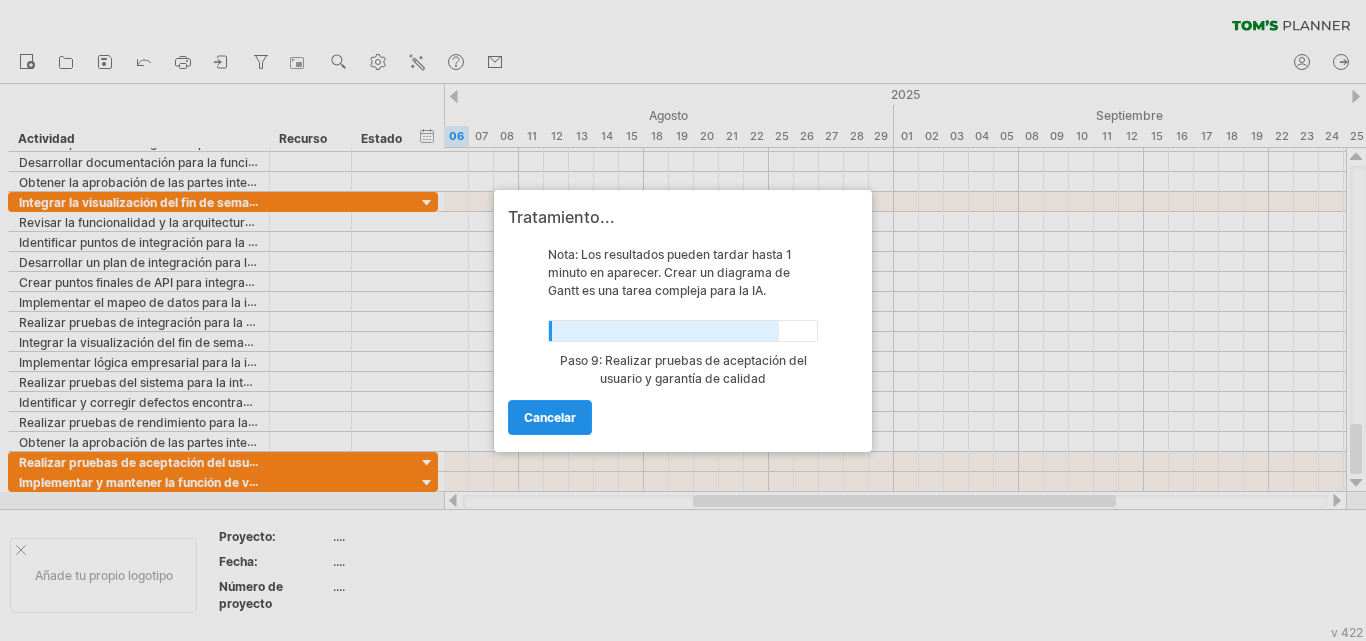 click on "Cancelar" at bounding box center (550, 417) 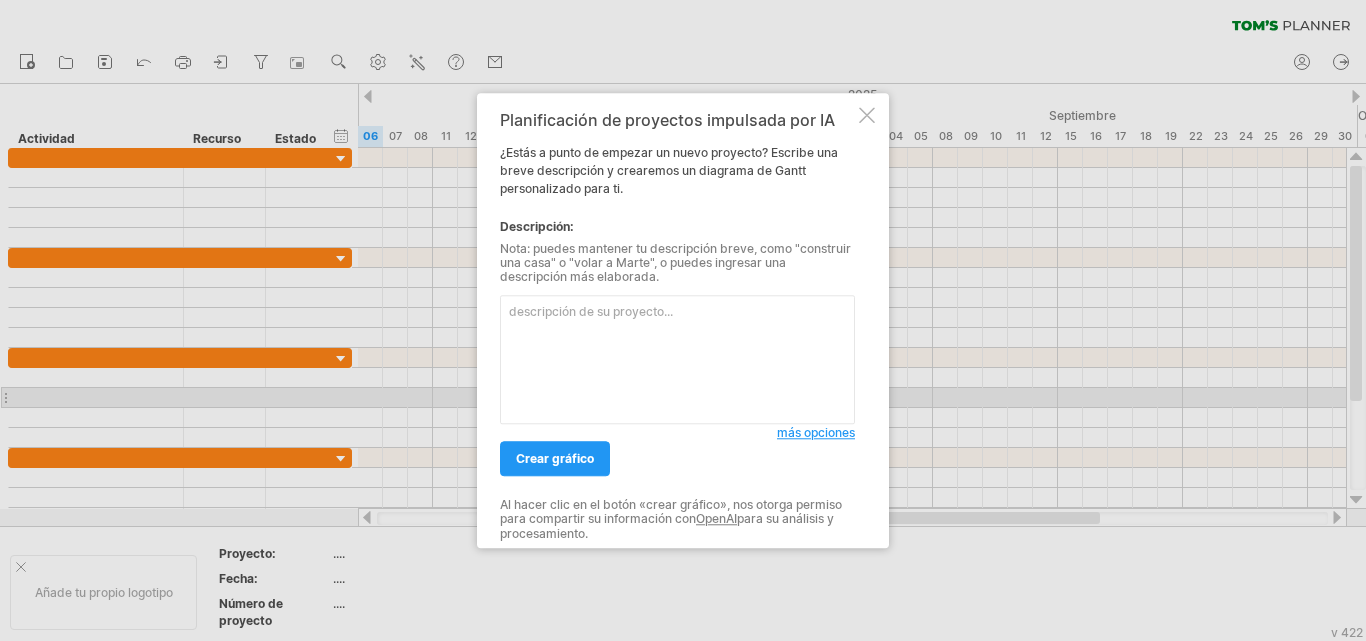 click on "Planificación de proyectos impulsada por IA ¿Estás a punto de empezar un nuevo proyecto? Escribe una breve descripción y crearemos un diagrama de Gantt personalizado para ti. Descripción: Nota: puedes mantener tu descripción breve, como "construir una casa" o "volar a Marte", o puedes ingresar una descripción más elaborada. más opciones Number of main phases: ** Number of activities per main phase: ** crear gráfico Al hacer clic en el botón «crear gráfico», nos otorga permiso para compartir su información con [ORGANIZATION] para su análisis y procesamiento." at bounding box center [683, 320] 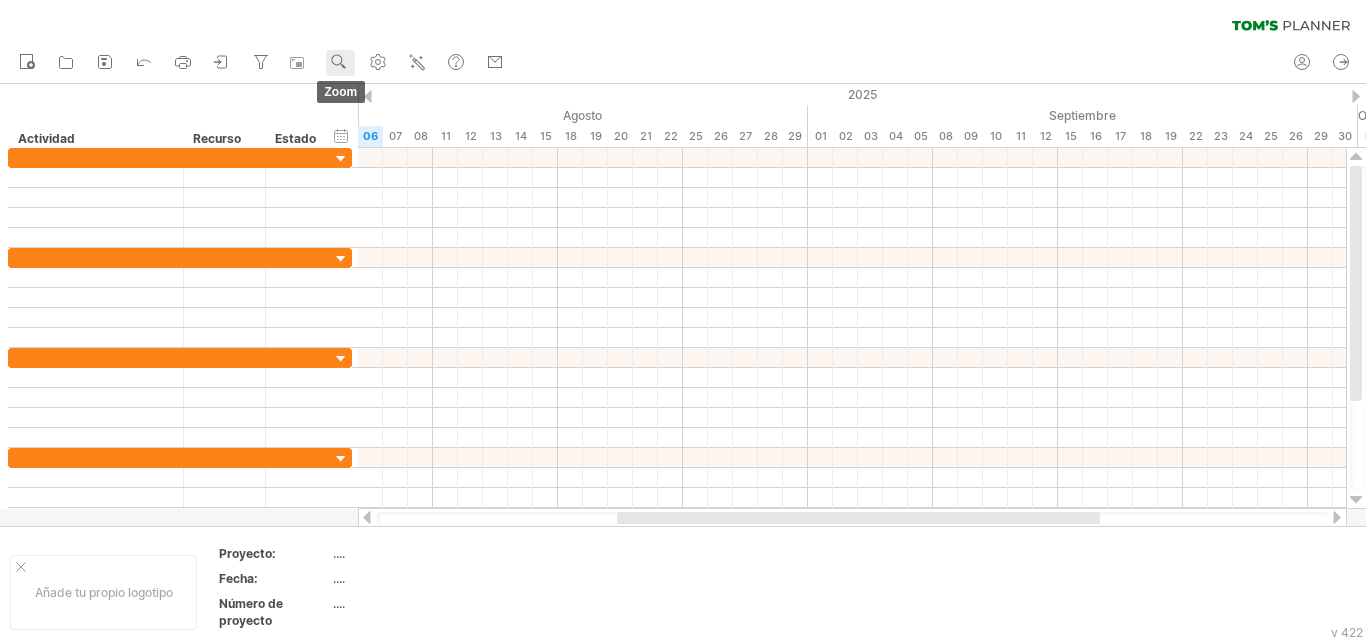click on "zoom" at bounding box center [340, 63] 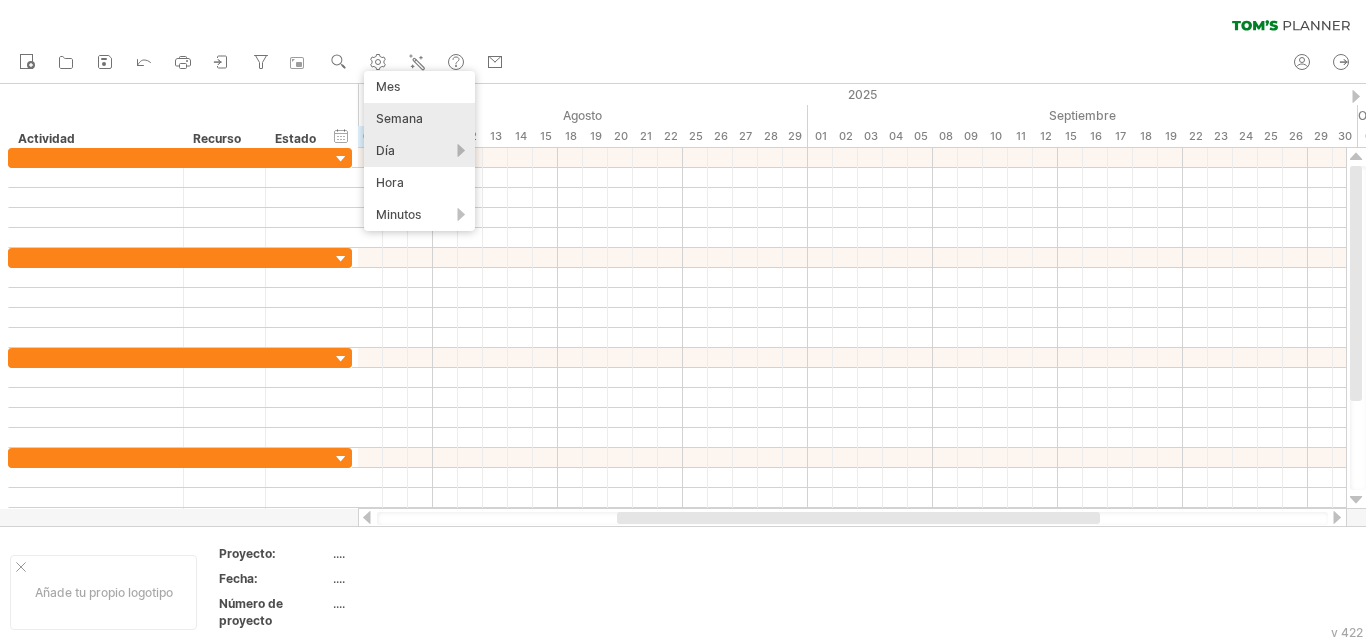click on "Semana" at bounding box center (399, 118) 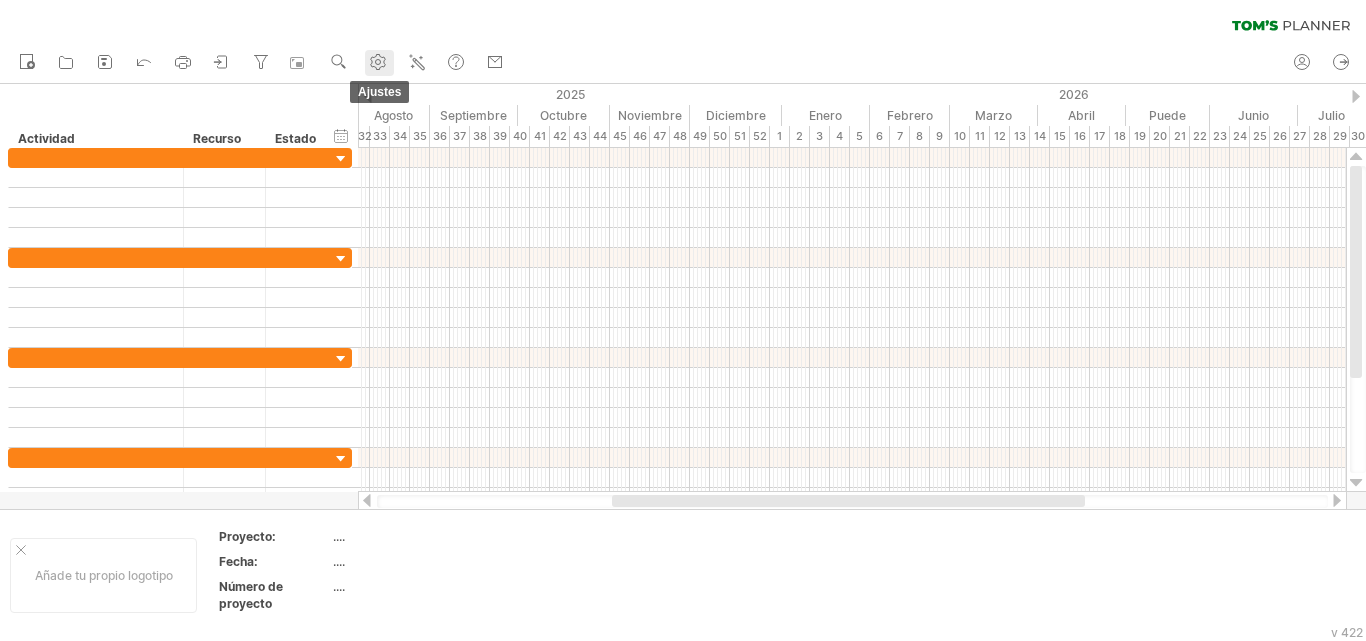 click on "ajustes" at bounding box center (379, 63) 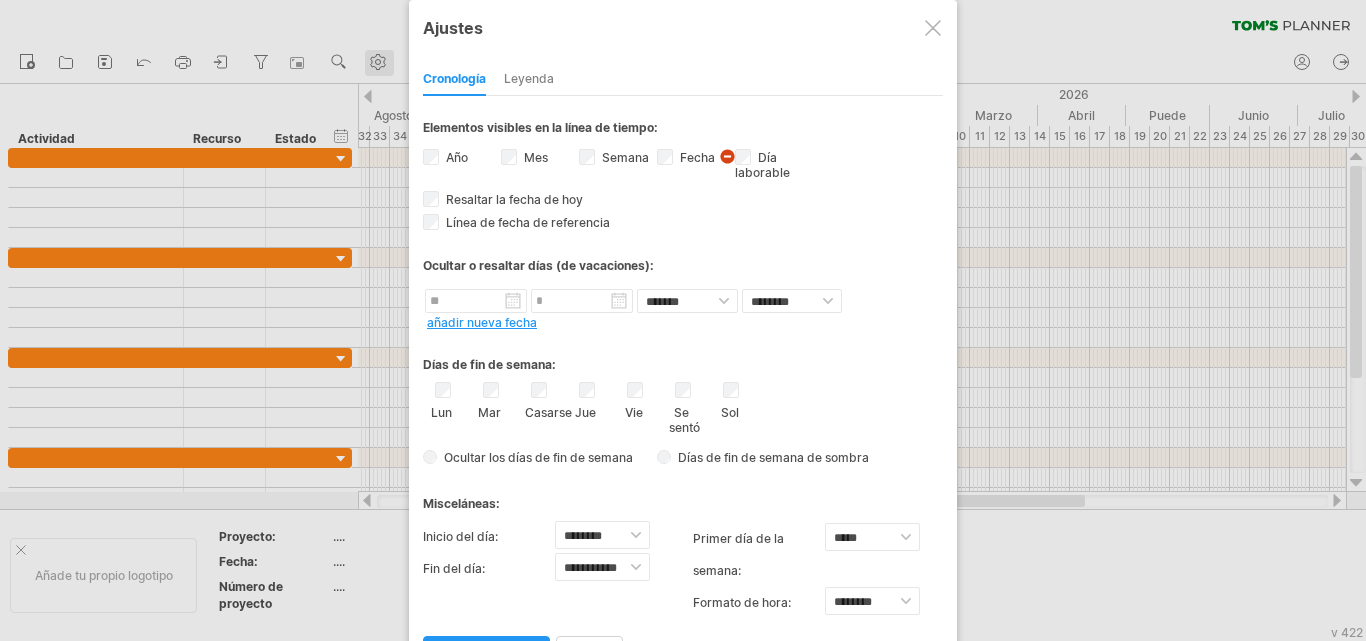 click at bounding box center (683, 320) 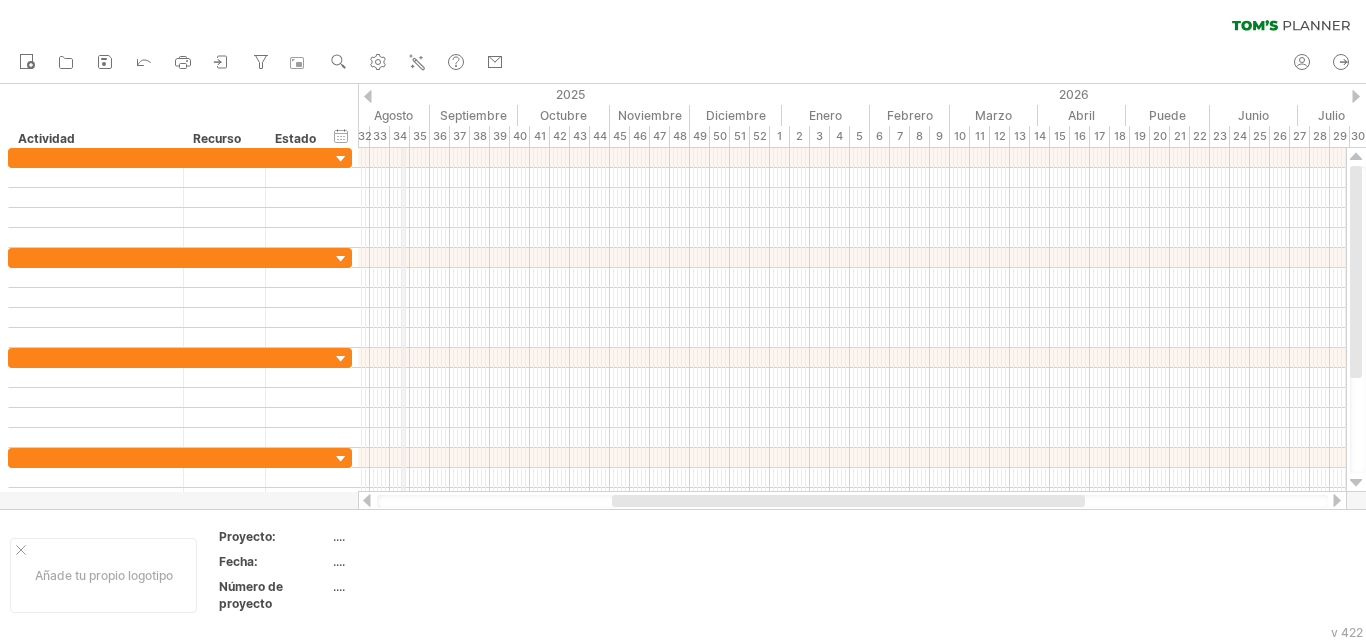 click on "Agosto" at bounding box center (393, 115) 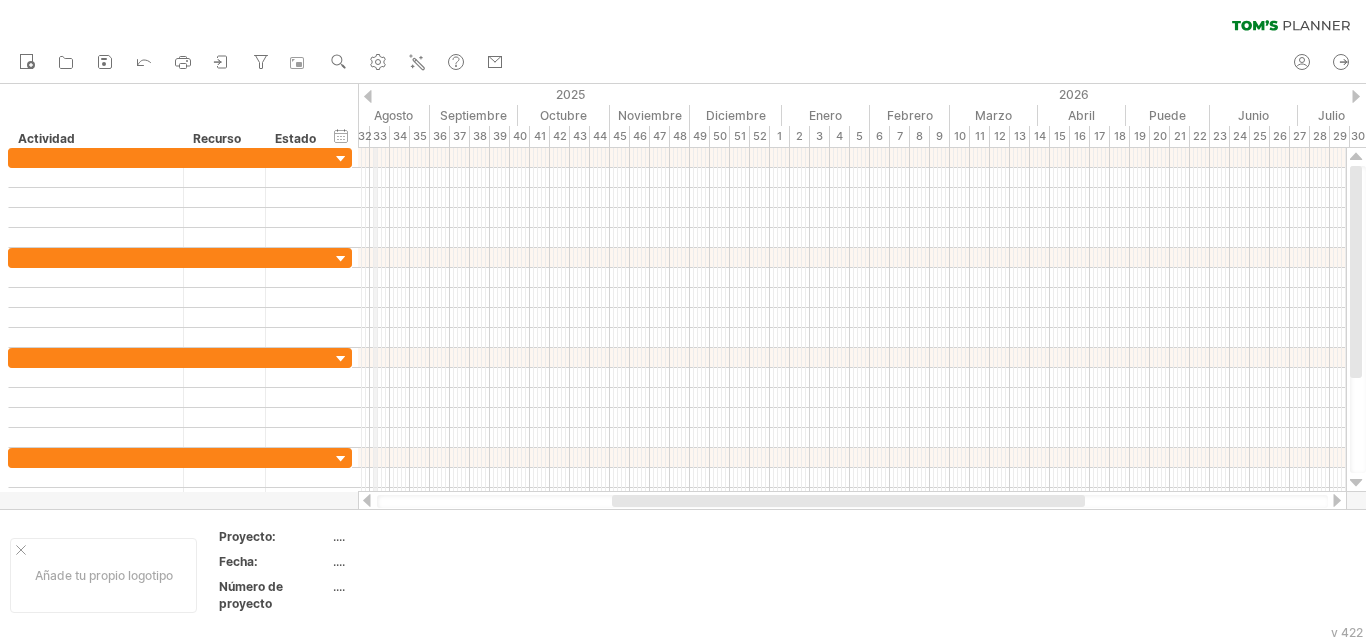 click on "2025" at bounding box center [260, 94] 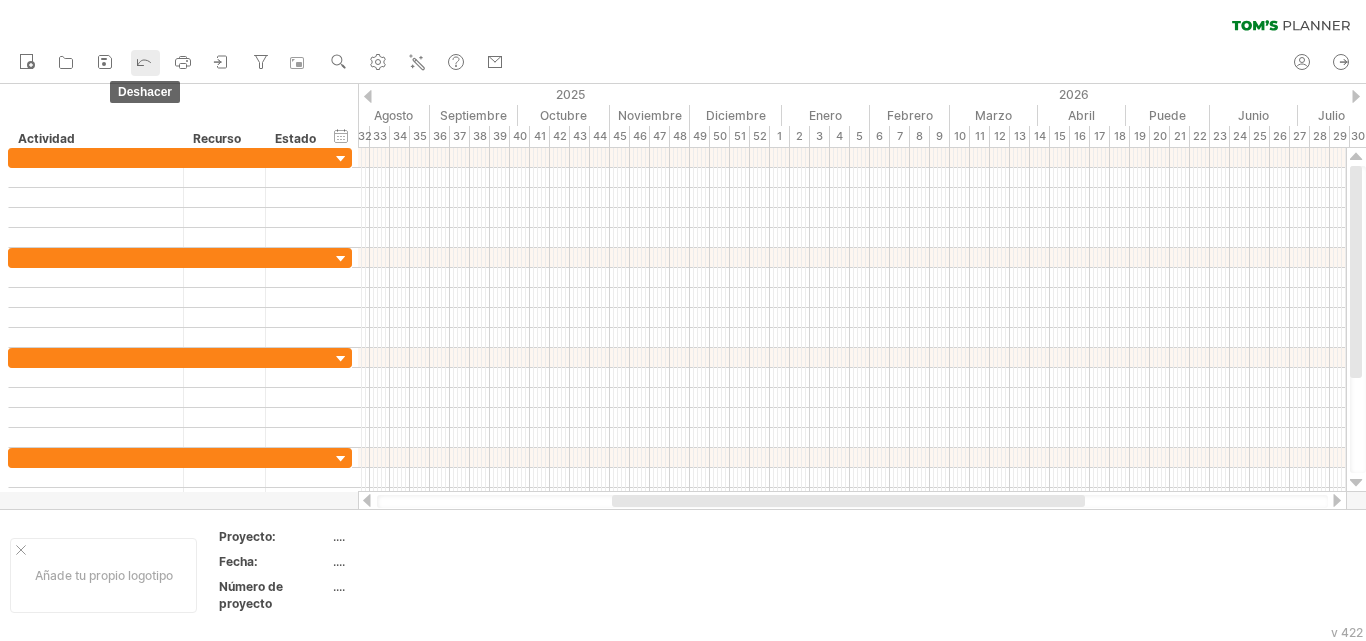 click 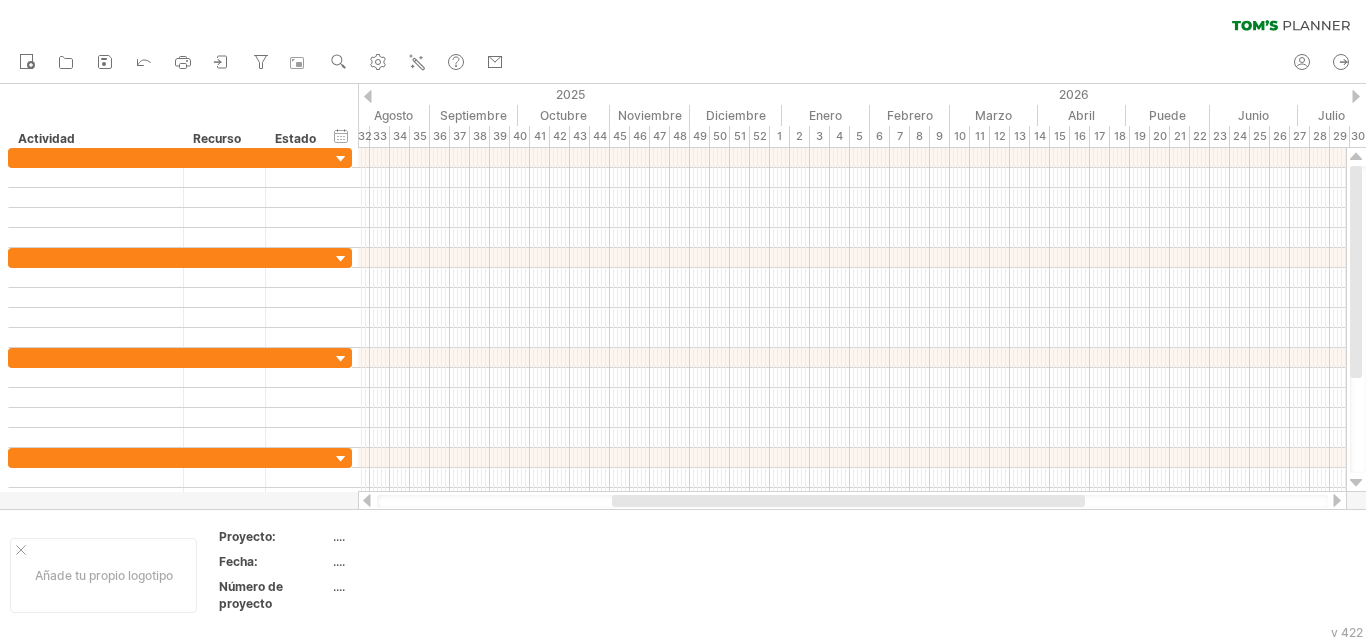 click at bounding box center [368, 96] 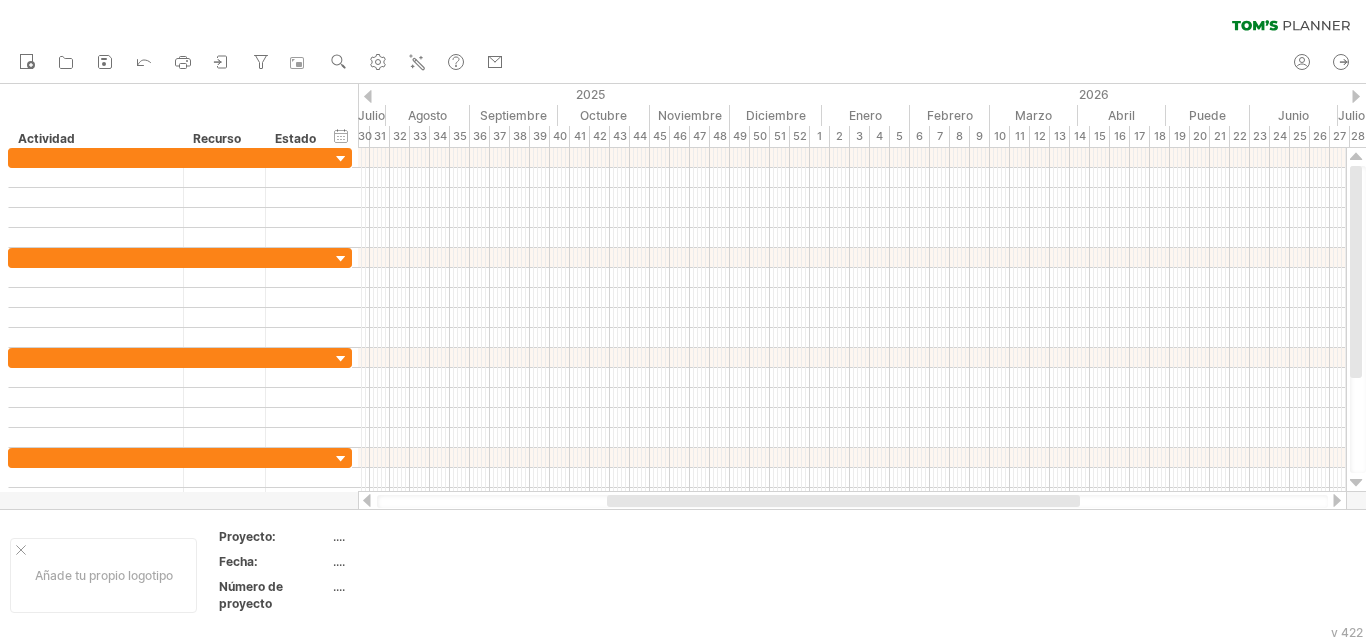 click at bounding box center (368, 96) 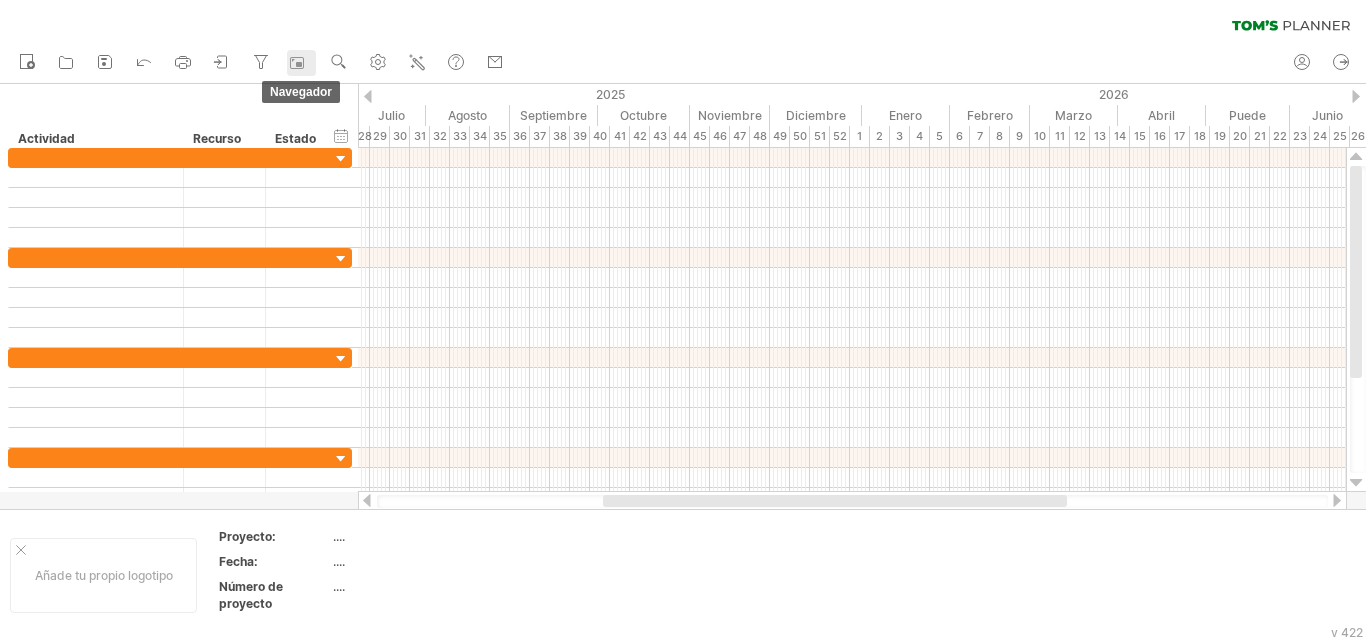 click at bounding box center (300, 63) 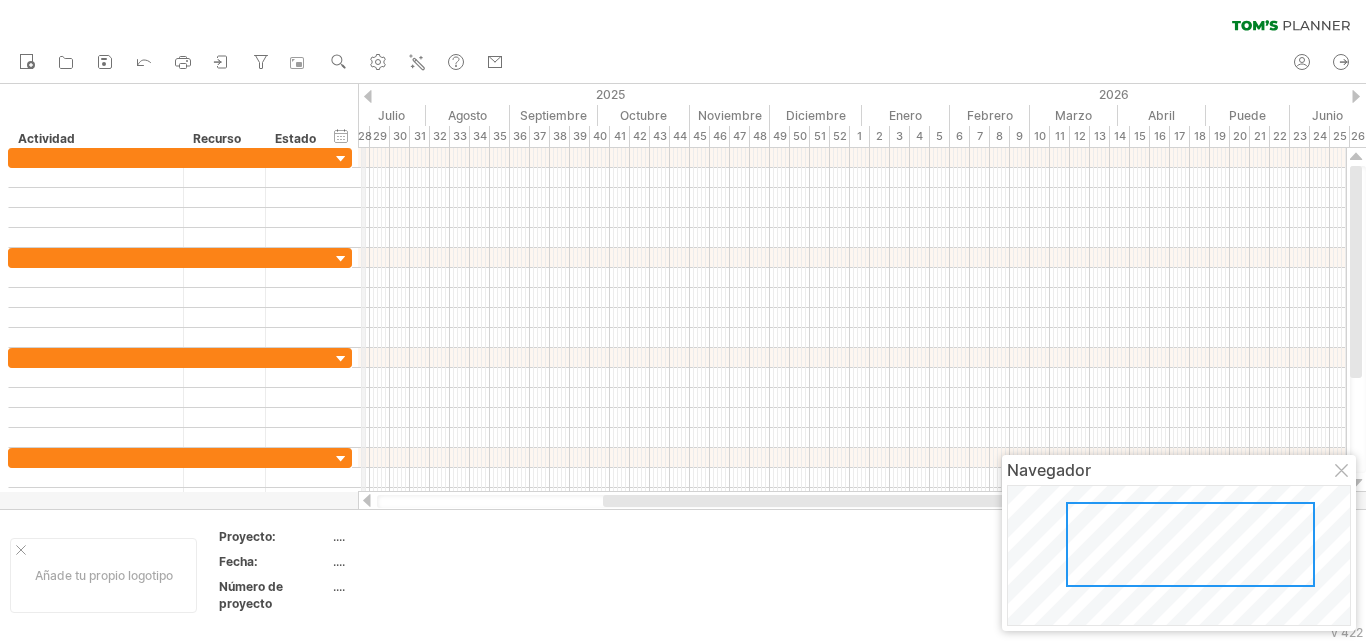 click on "2025" at bounding box center [340, 94] 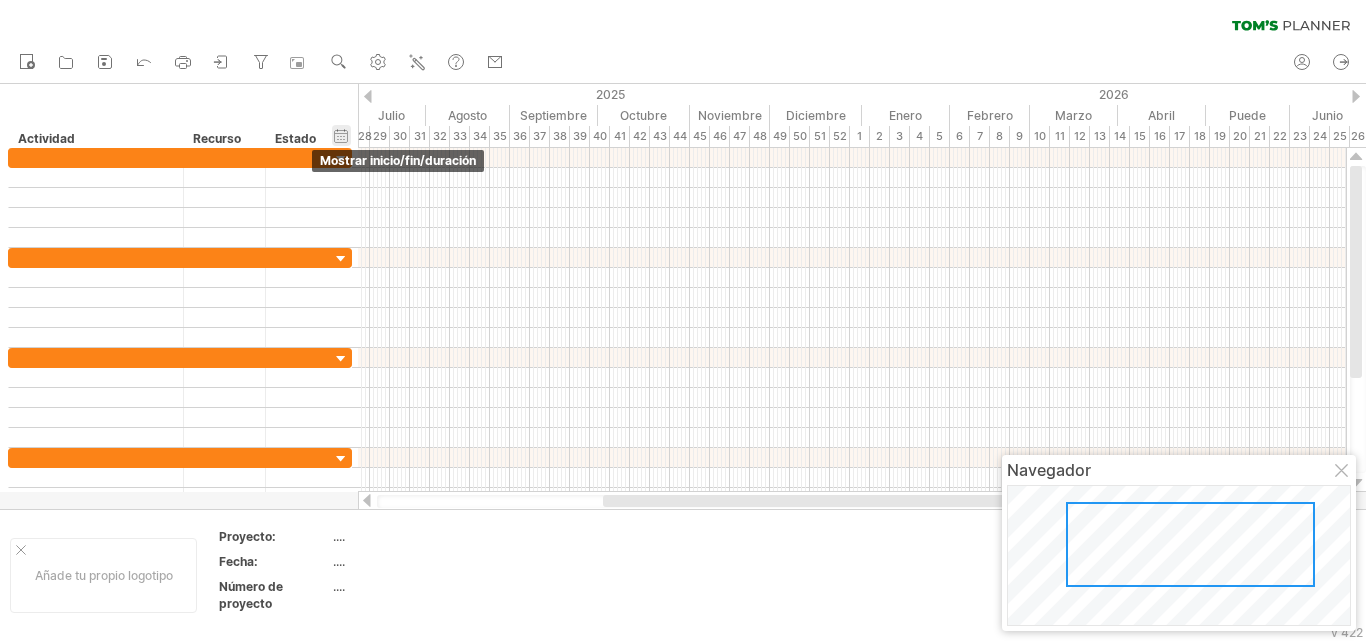 click on "ocultar inicio/fin/duración mostrar inicio/fin/duración" at bounding box center (341, 135) 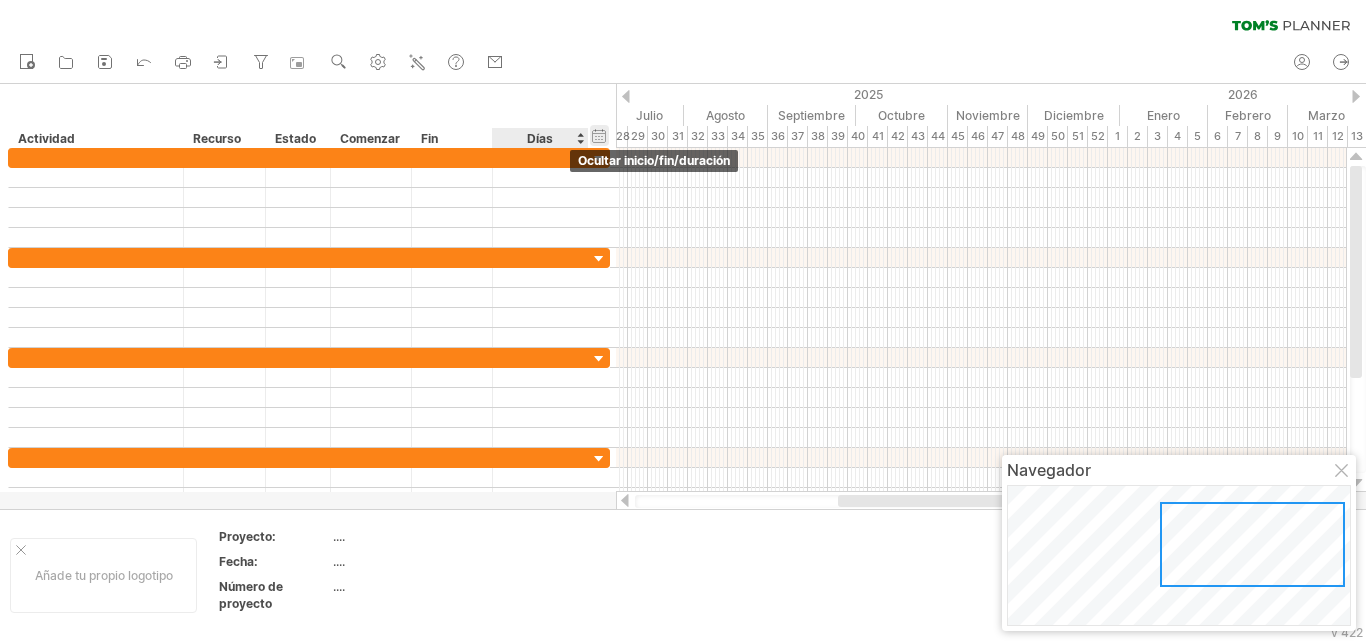 click on "ocultar inicio/fin/duración mostrar inicio/fin/duración" at bounding box center [599, 135] 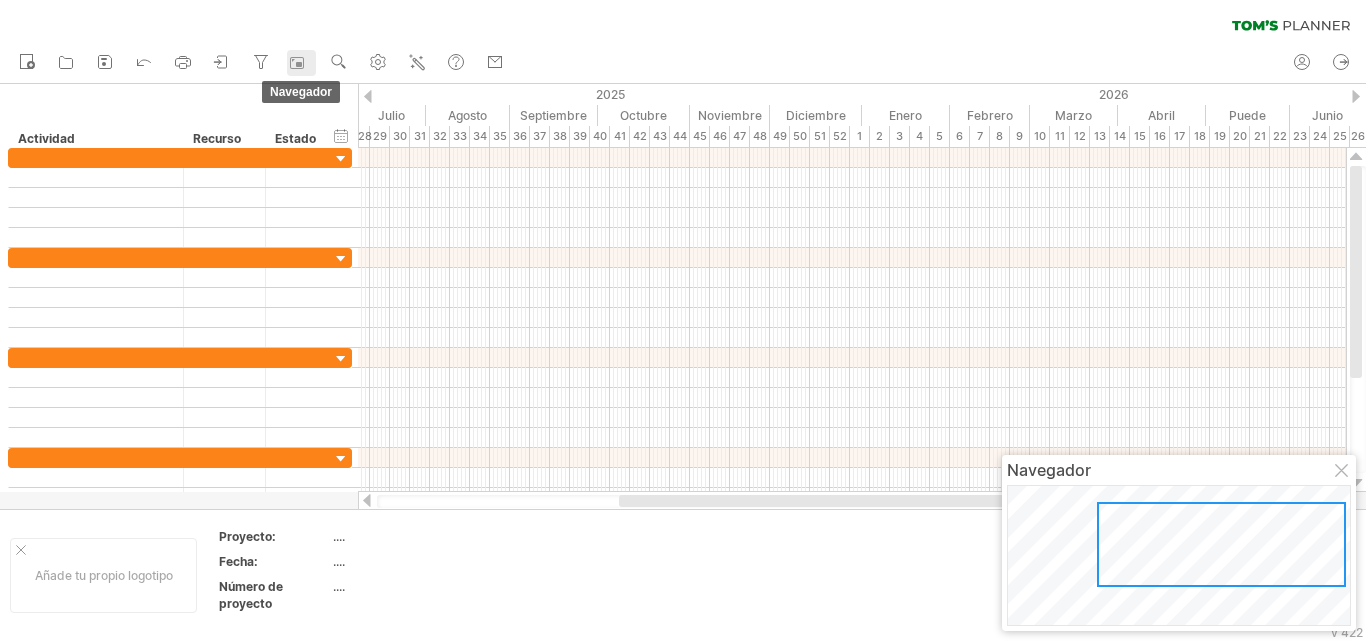 click 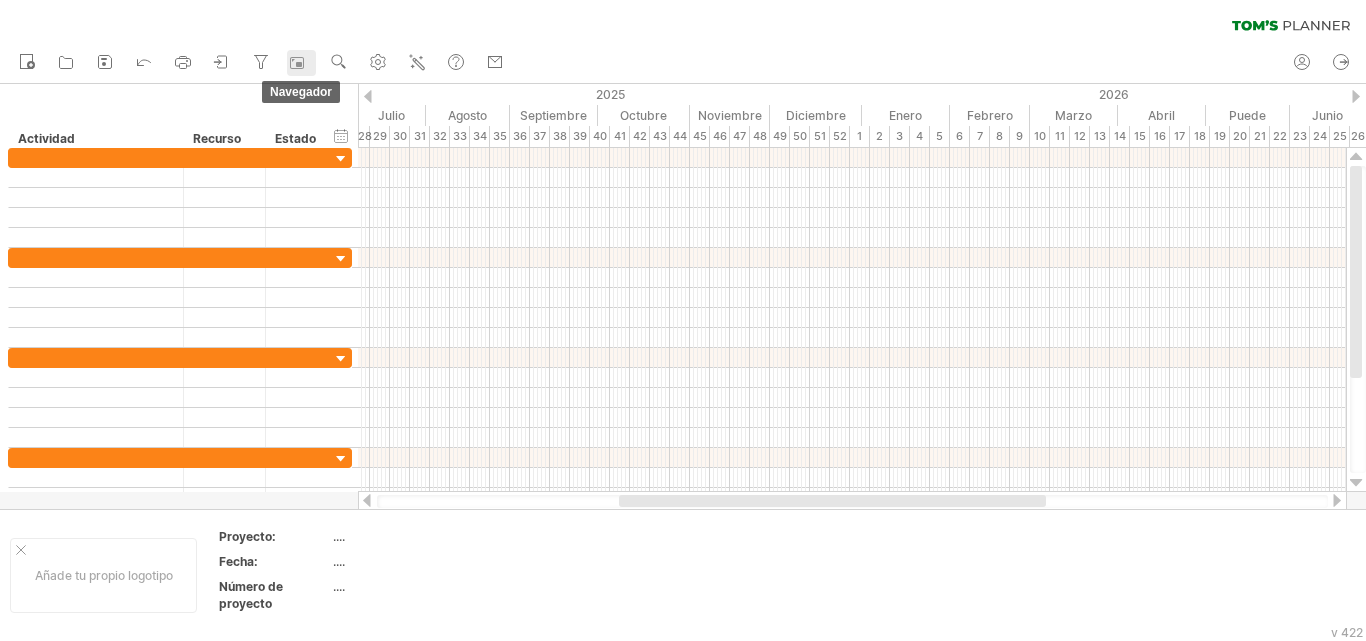 click 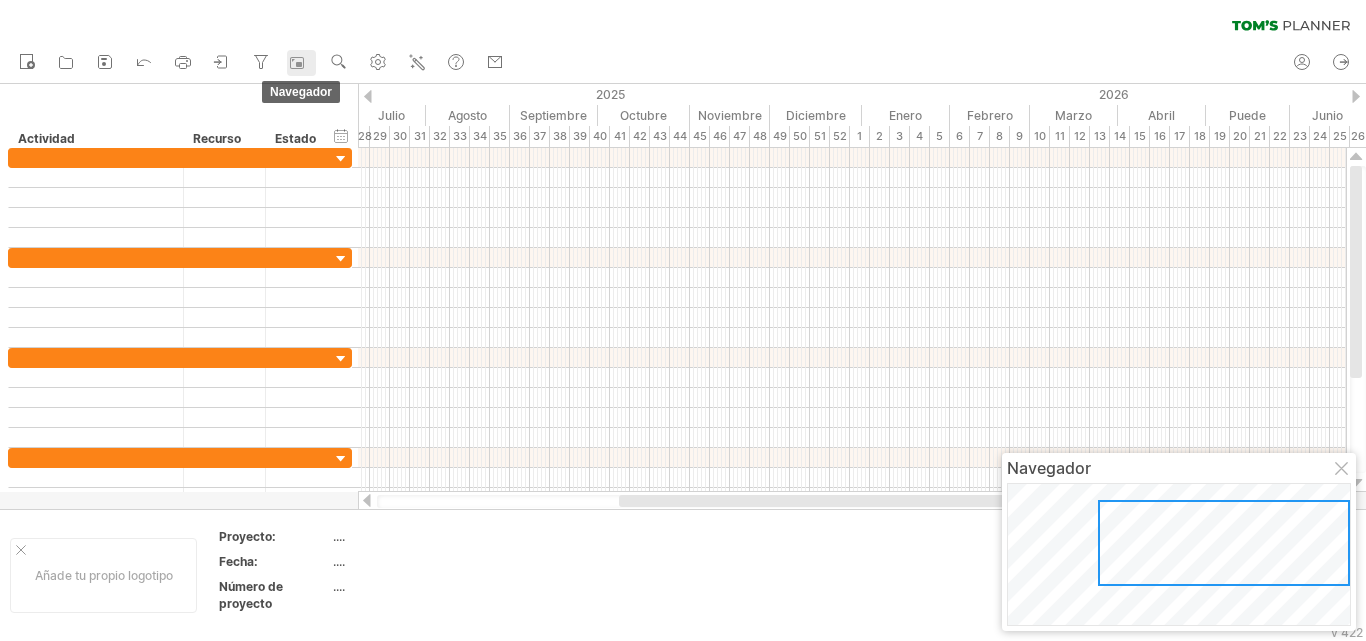 click 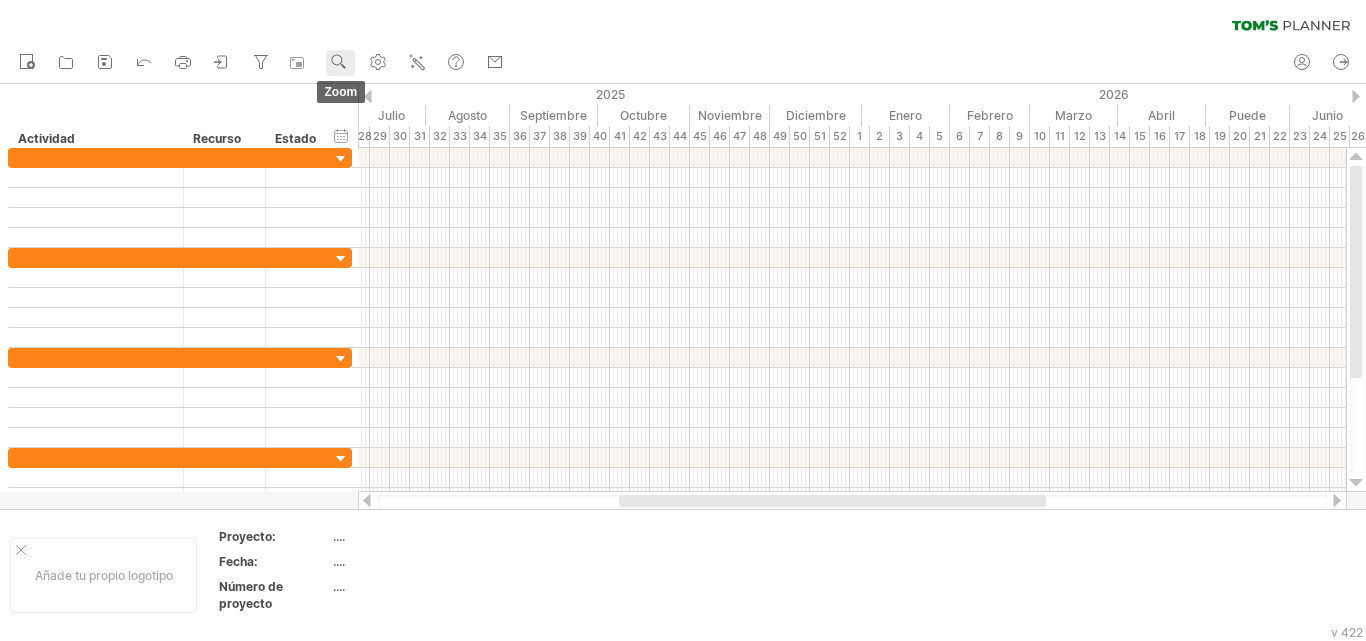click 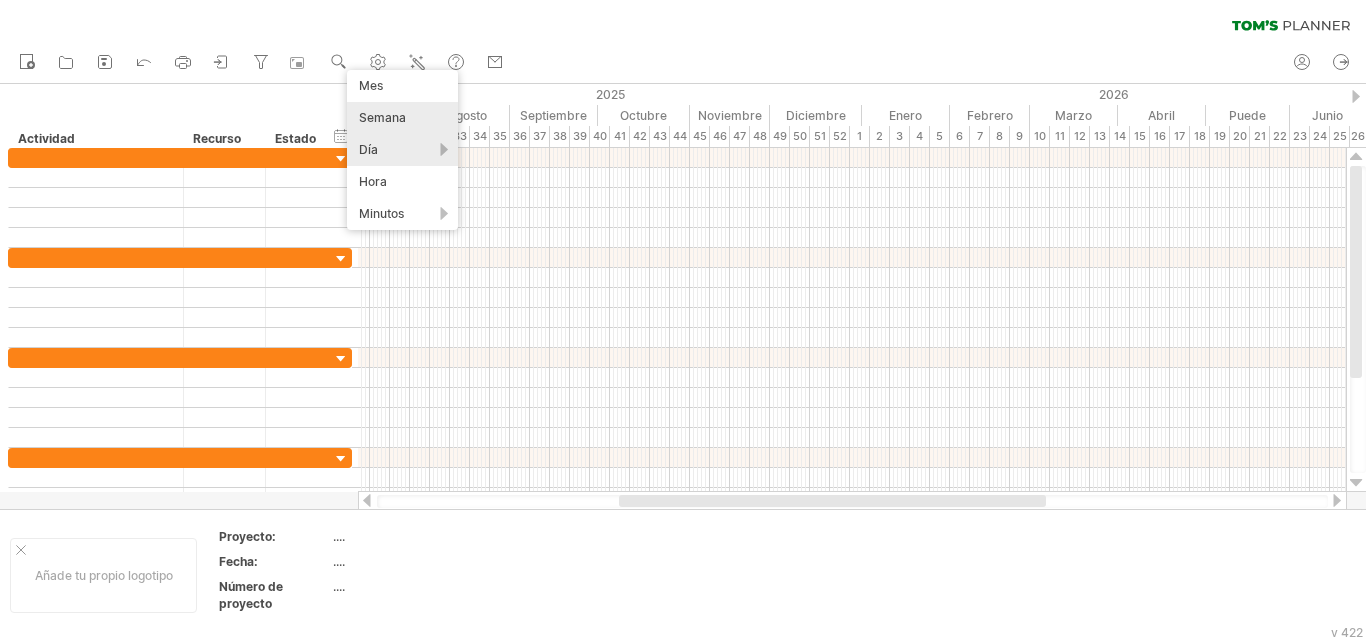 click on "Día" at bounding box center [402, 150] 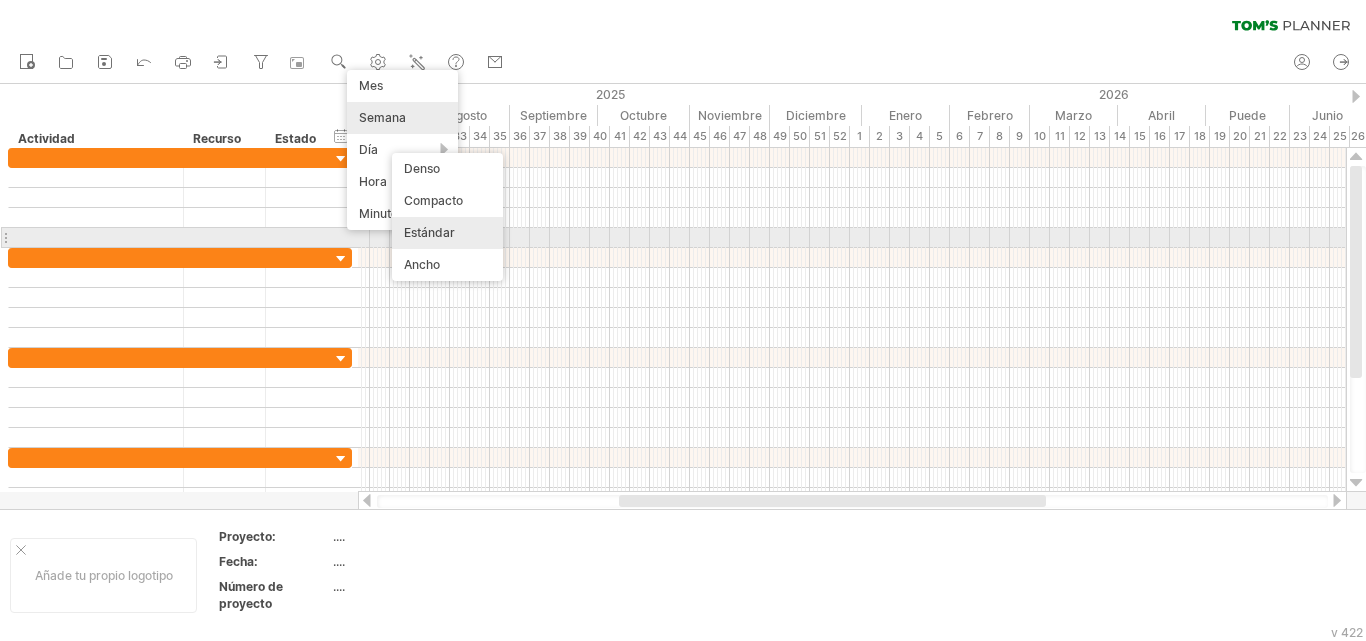 click on "Estándar" at bounding box center [447, 233] 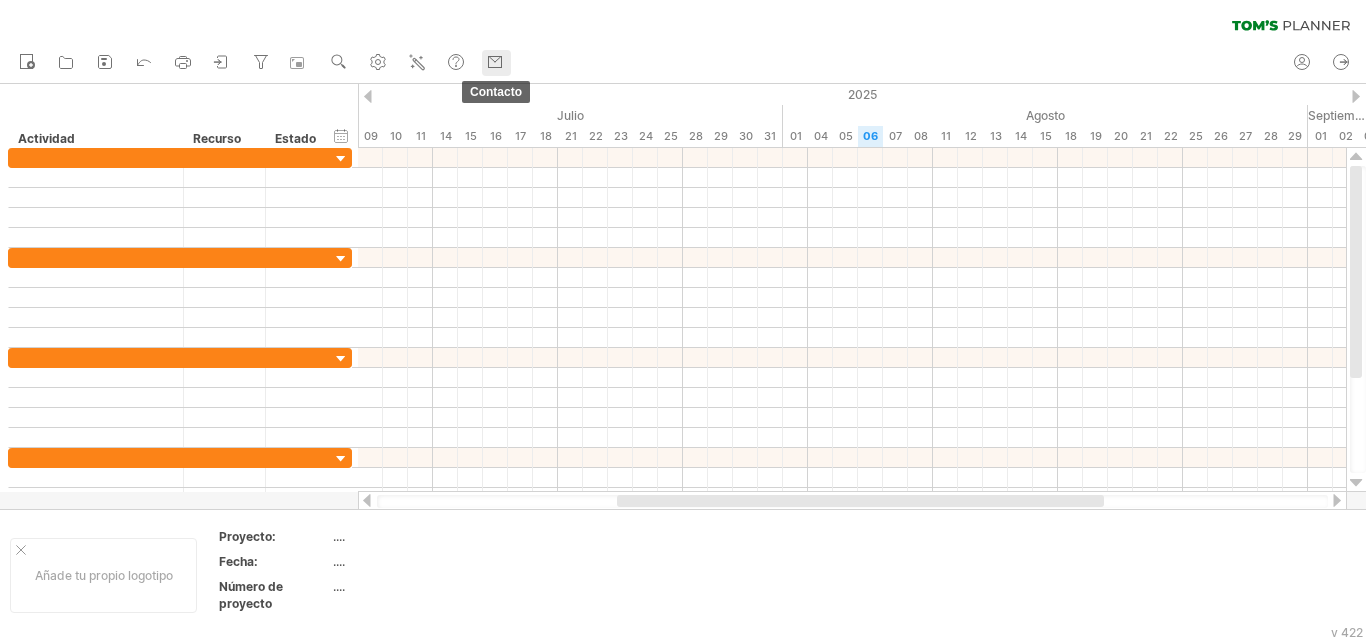 click 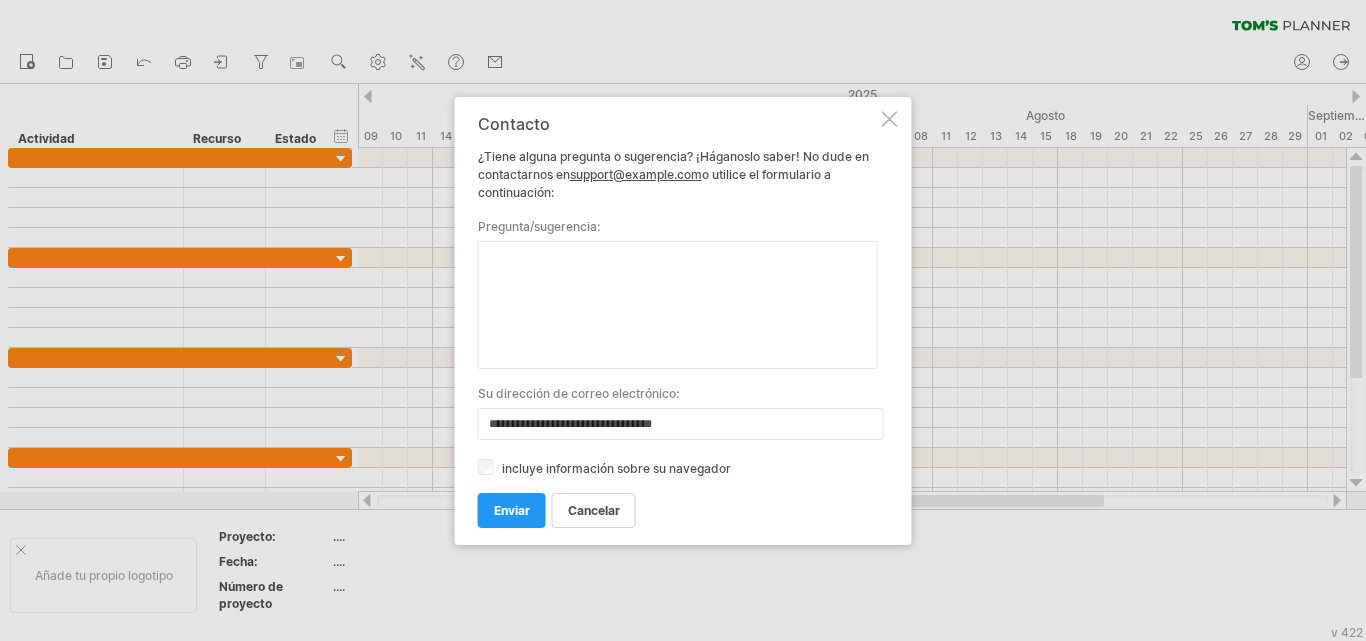 click at bounding box center [683, 320] 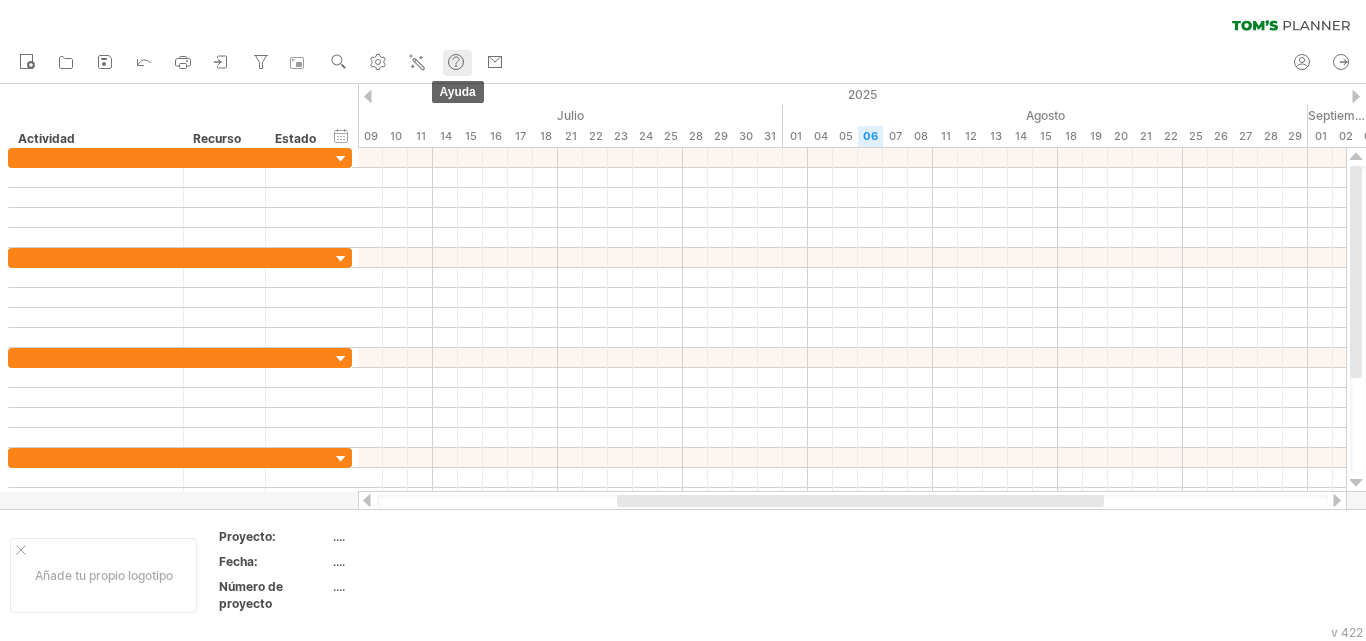 click 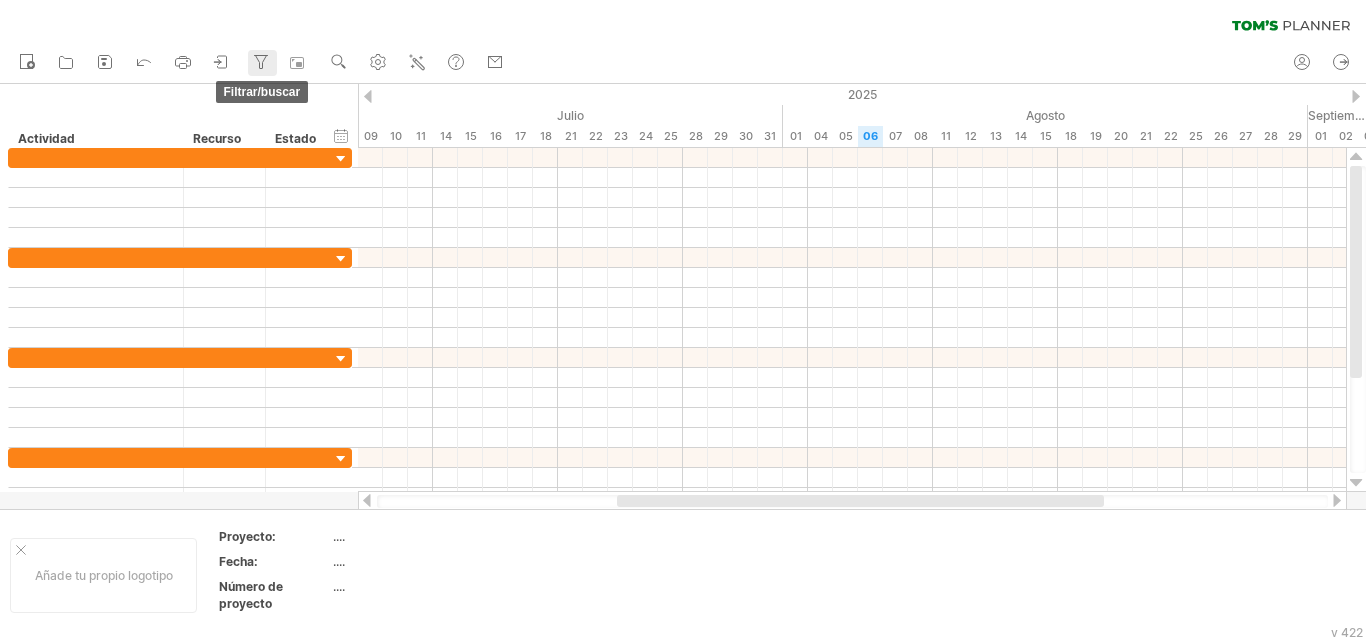 click 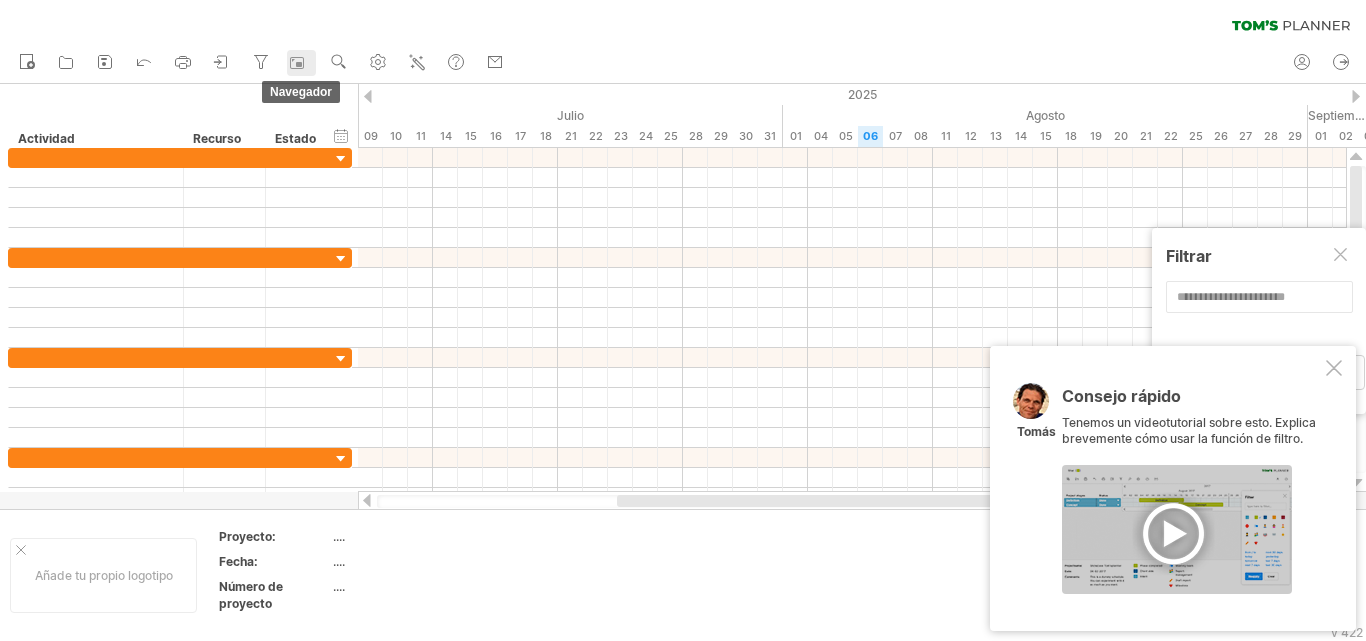 click 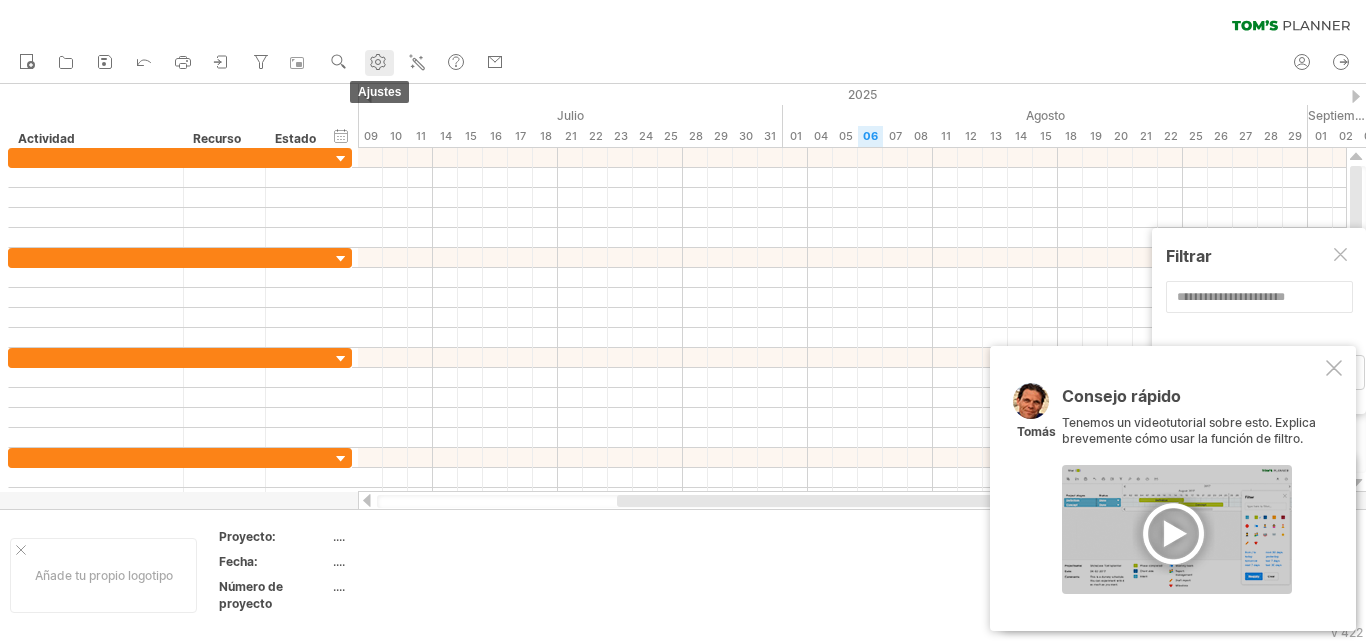 click 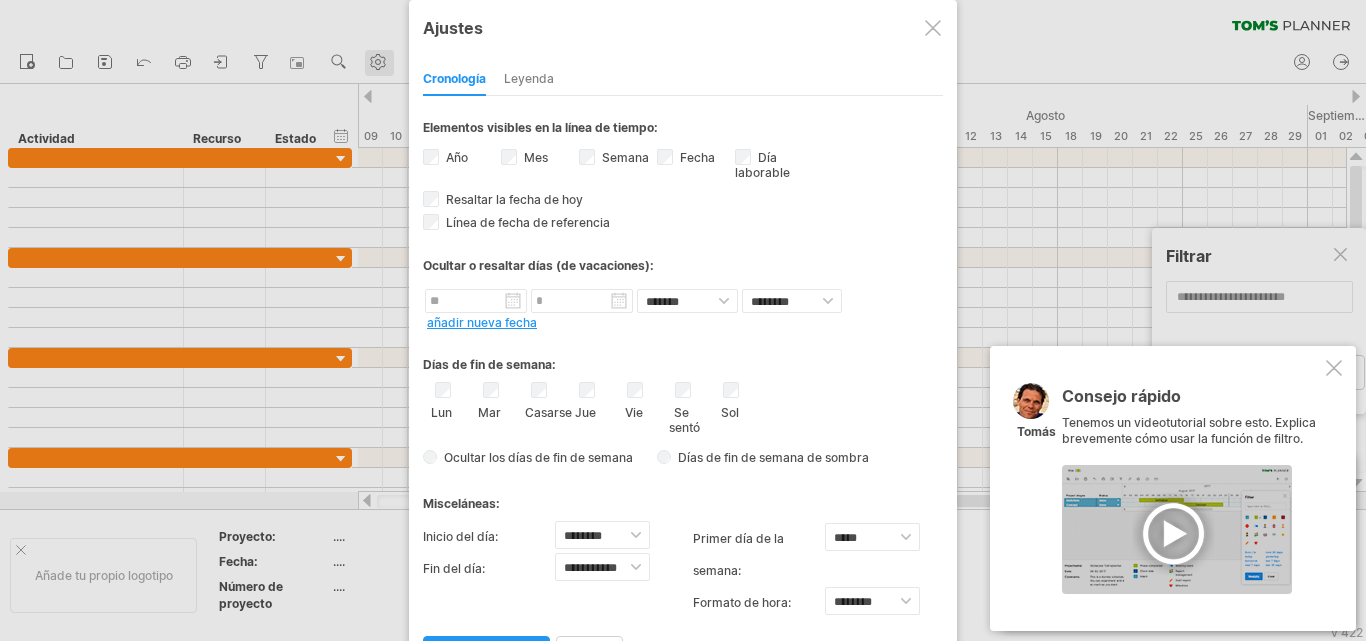 click at bounding box center [683, 320] 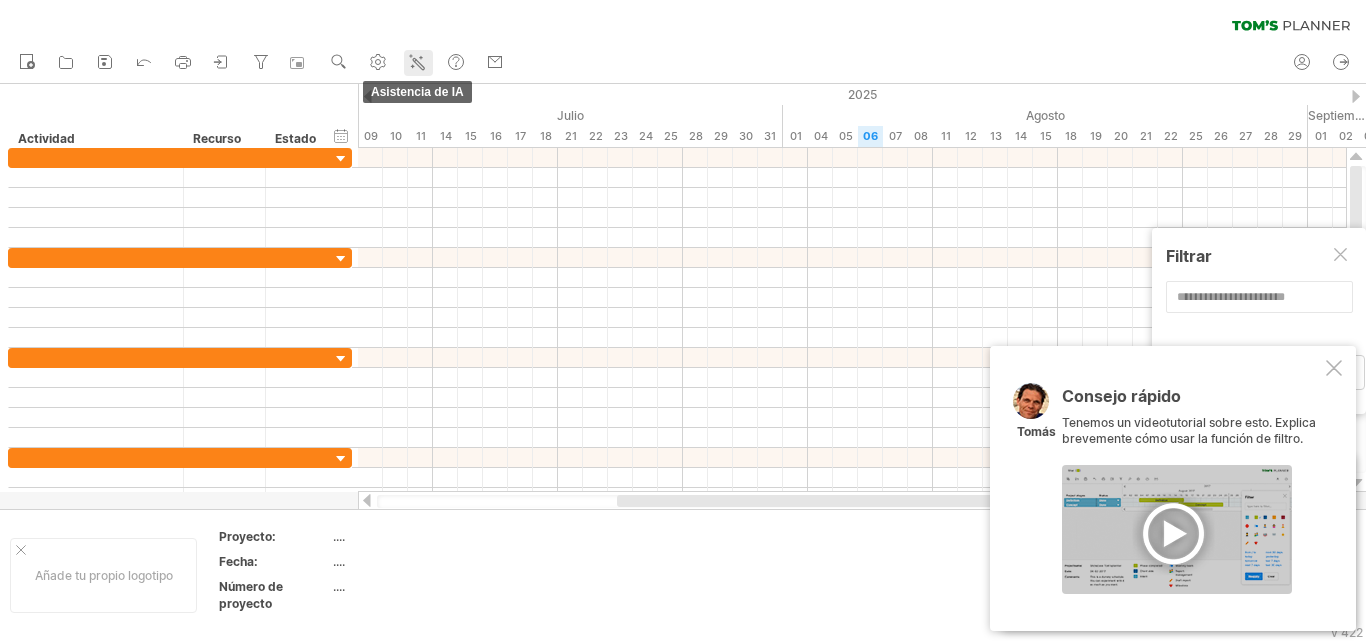 click 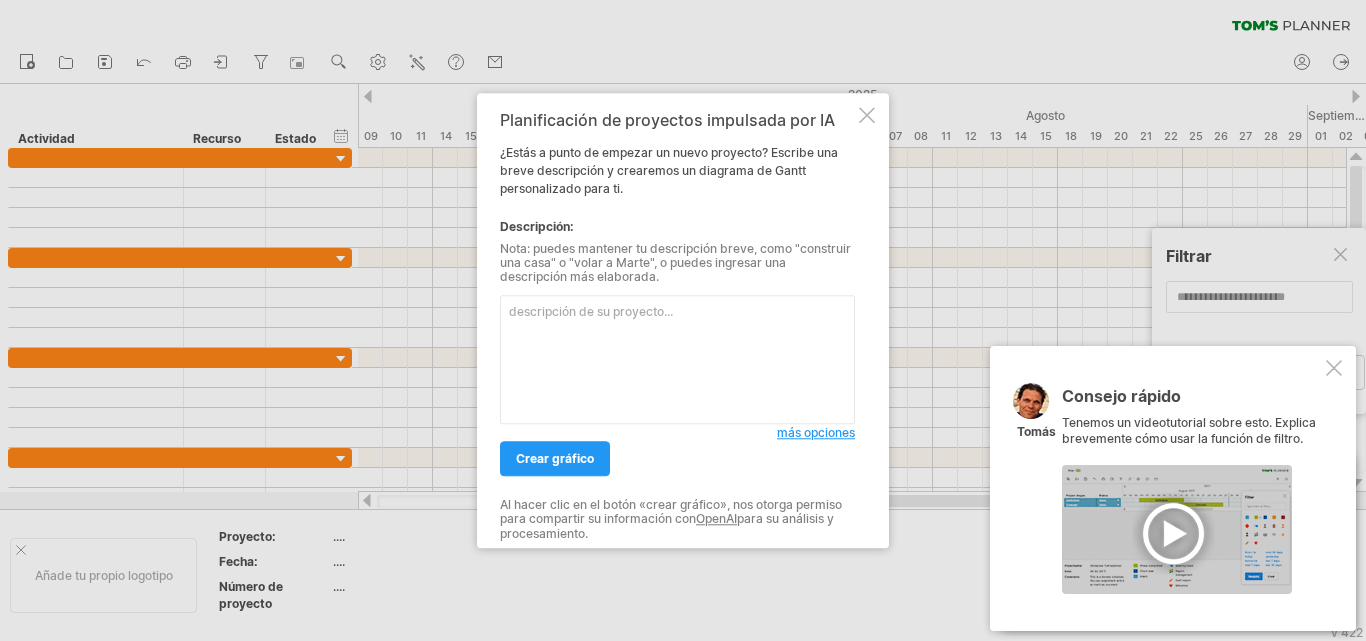 click on "Planificación de proyectos impulsada por IA ¿Estás a punto de empezar un nuevo proyecto? Escribe una breve descripción y crearemos un diagrama de Gantt personalizado para ti. Descripción: Nota: puedes mantener tu descripción breve, como "construir una casa" o "volar a Marte", o puedes ingresar una descripción más elaborada. más opciones Número de fases principales: ** Número de actividades por fase principal: ** crear gráfico Al hacer clic en el botón «crear gráfico», nos otorga permiso para compartir su información con [ORGANIZATION] para su análisis y procesamiento." at bounding box center (683, 320) 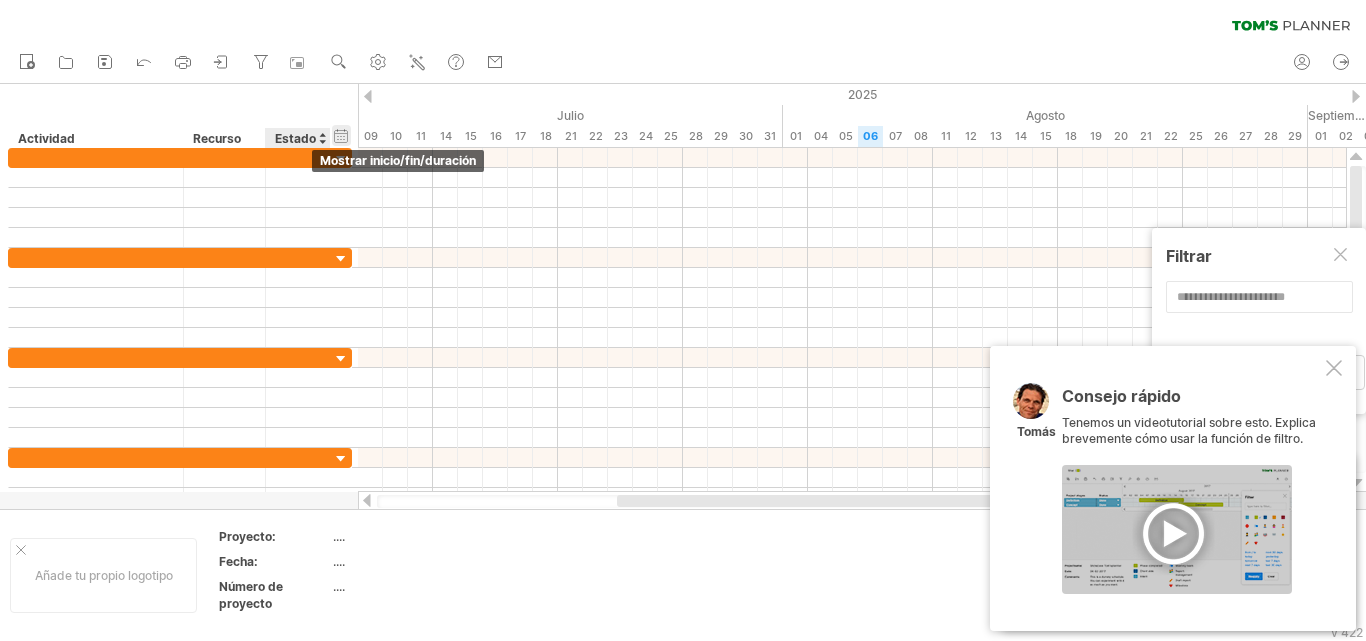 click on "ocultar inicio/fin/duración mostrar inicio/fin/duración" at bounding box center [341, 135] 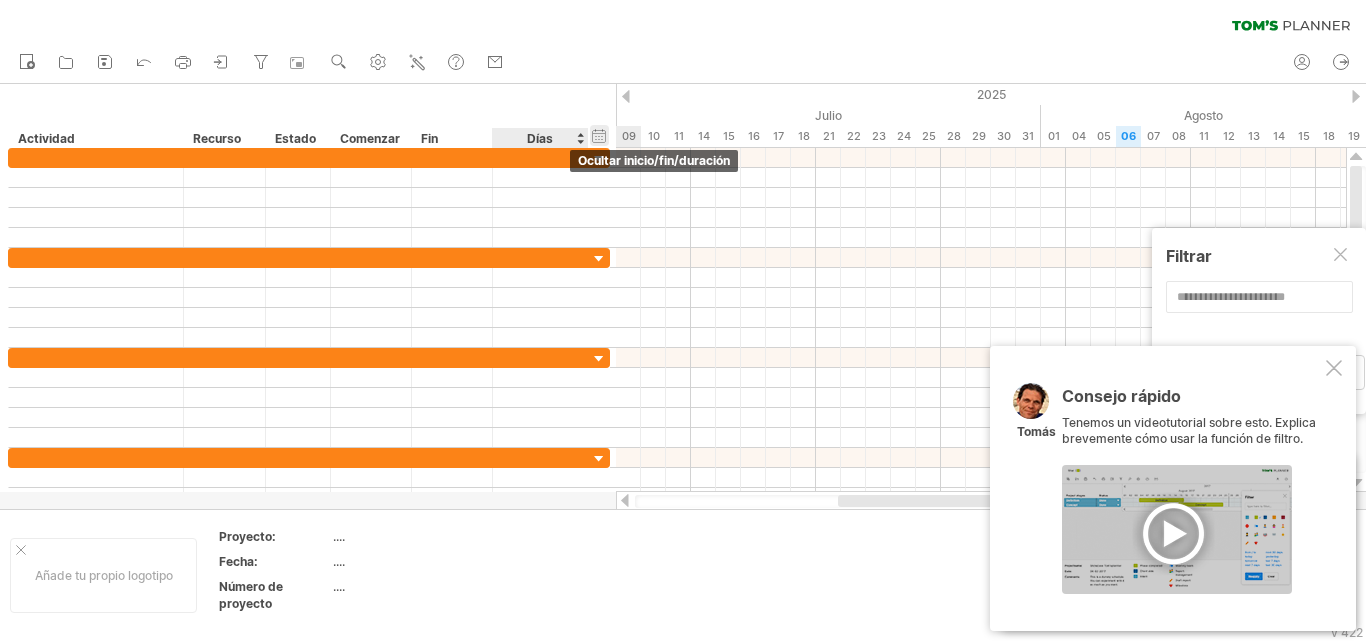 click on "ocultar inicio/fin/duración mostrar inicio/fin/duración" at bounding box center (599, 135) 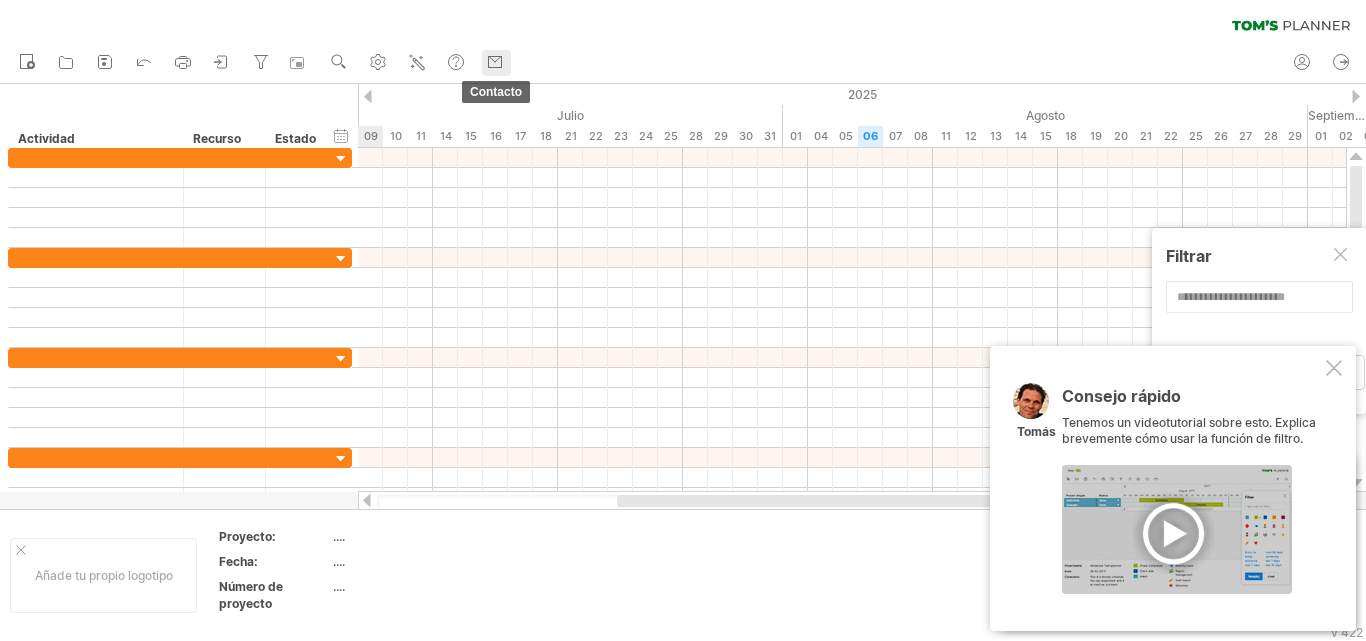 click at bounding box center [495, 63] 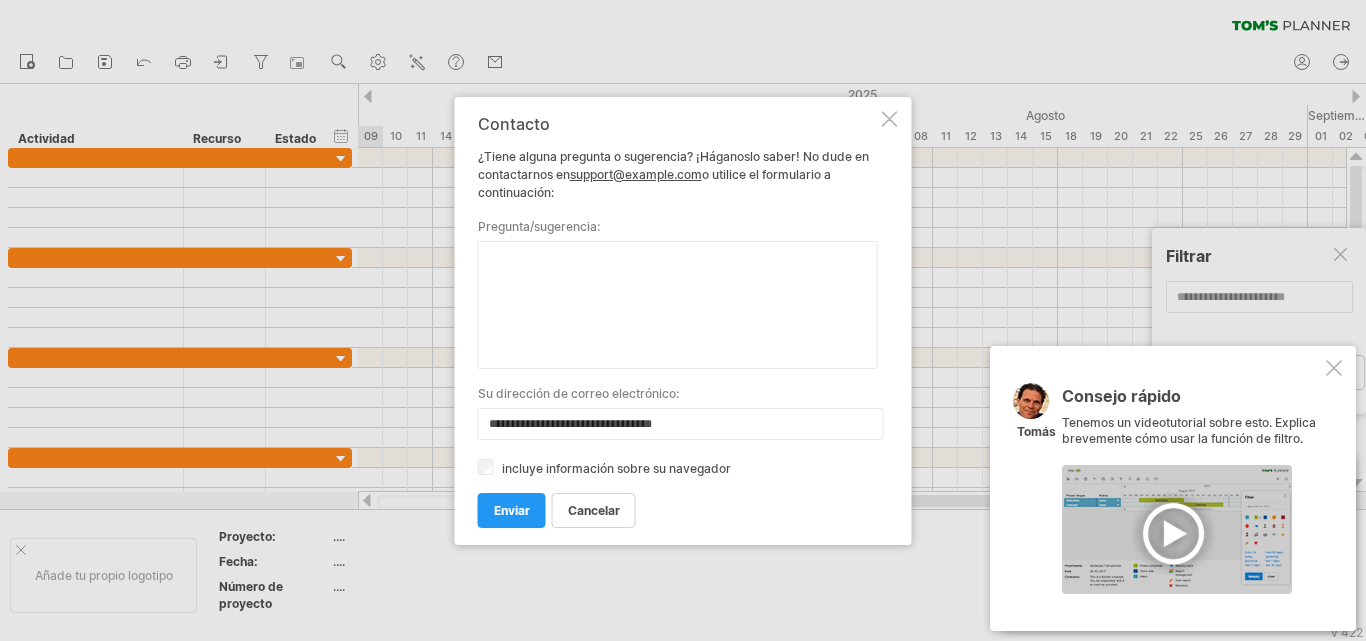 click at bounding box center [890, 119] 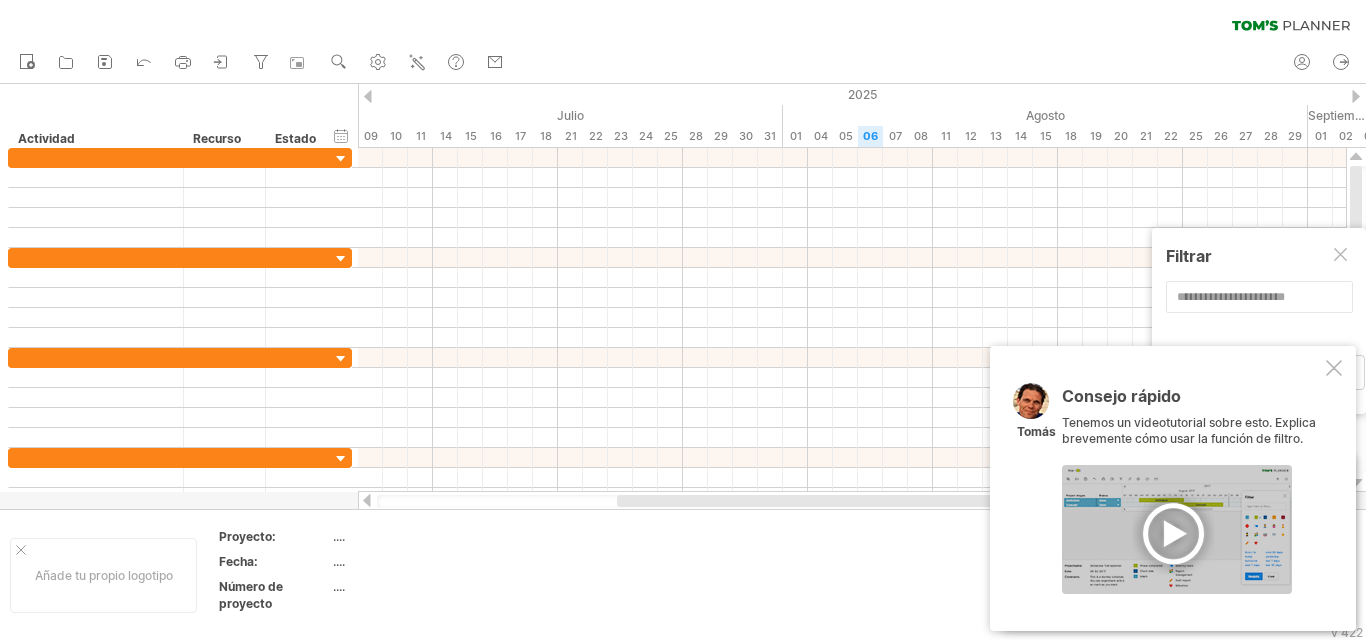 click at bounding box center [1356, 96] 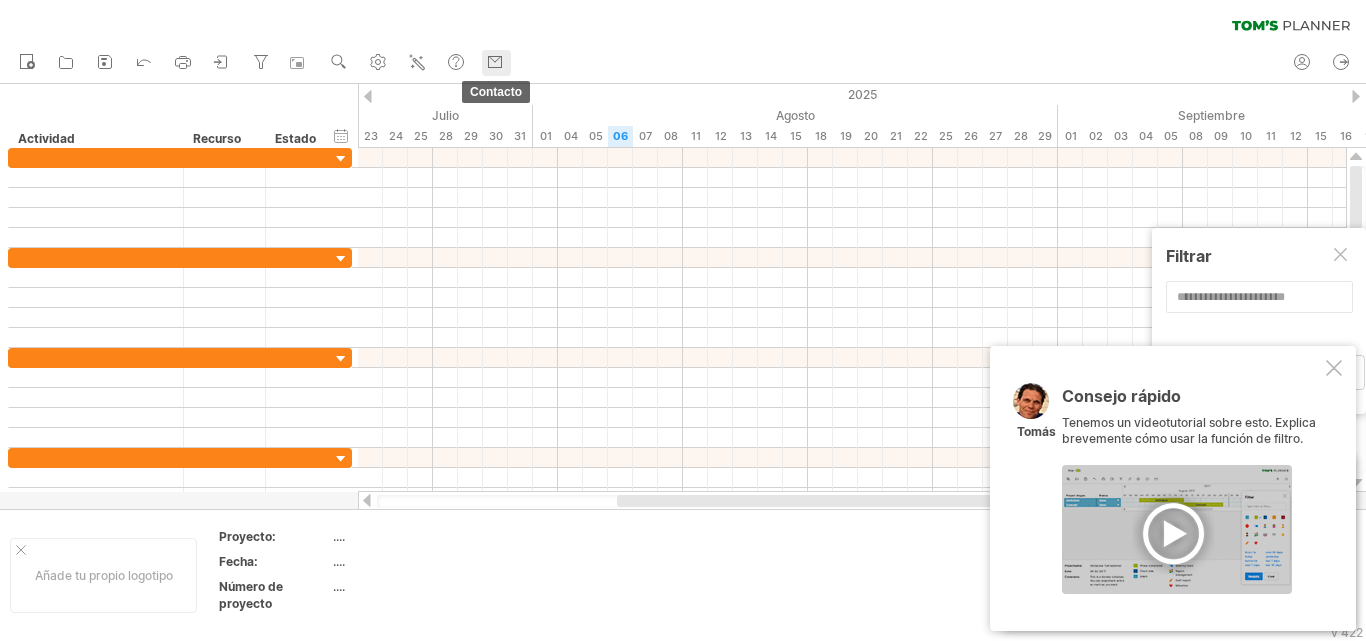 click 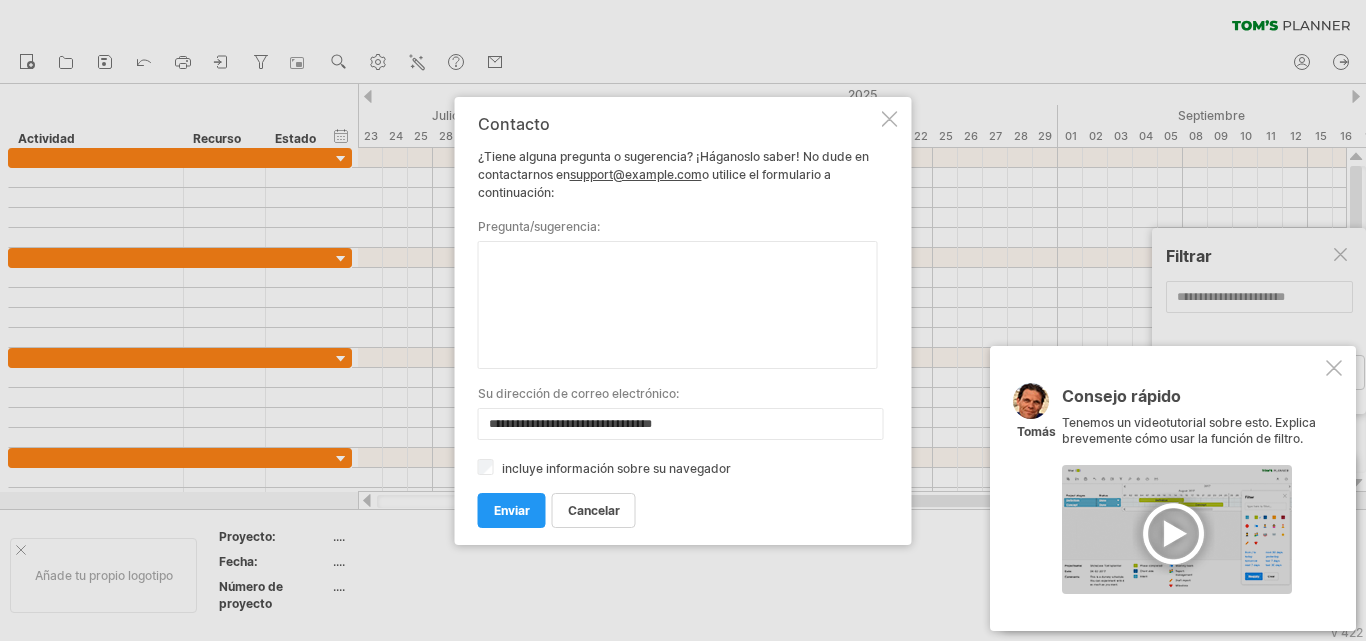 click at bounding box center [890, 119] 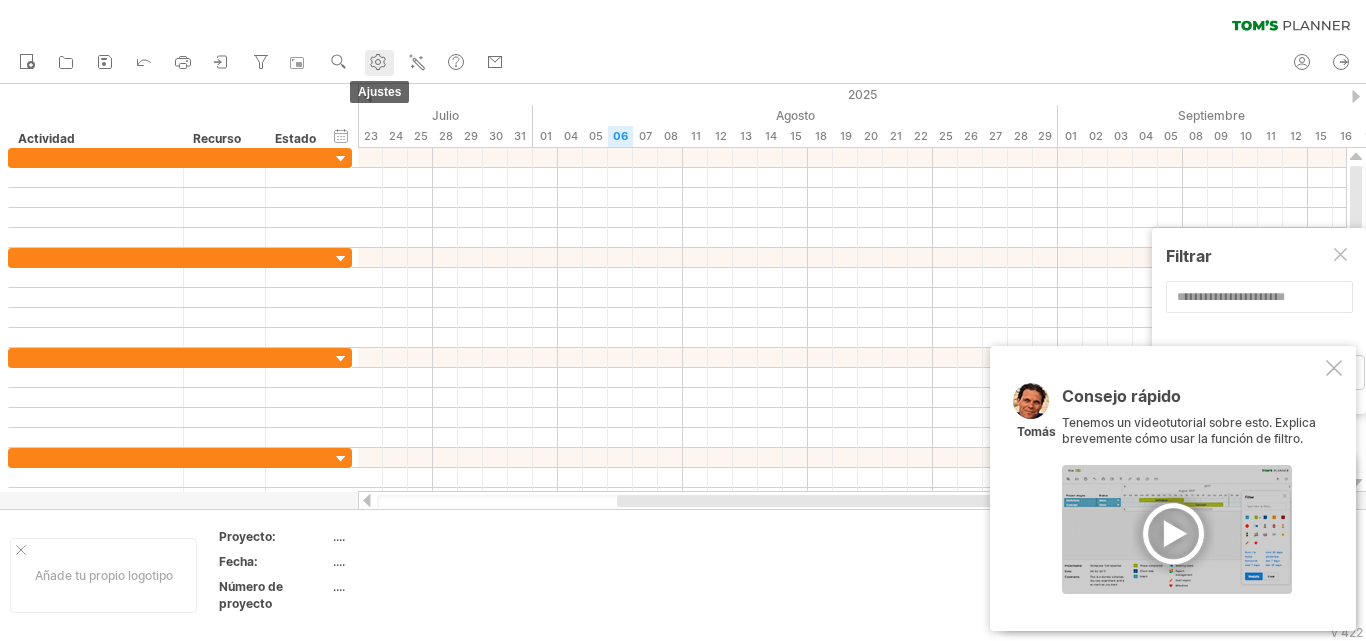 click 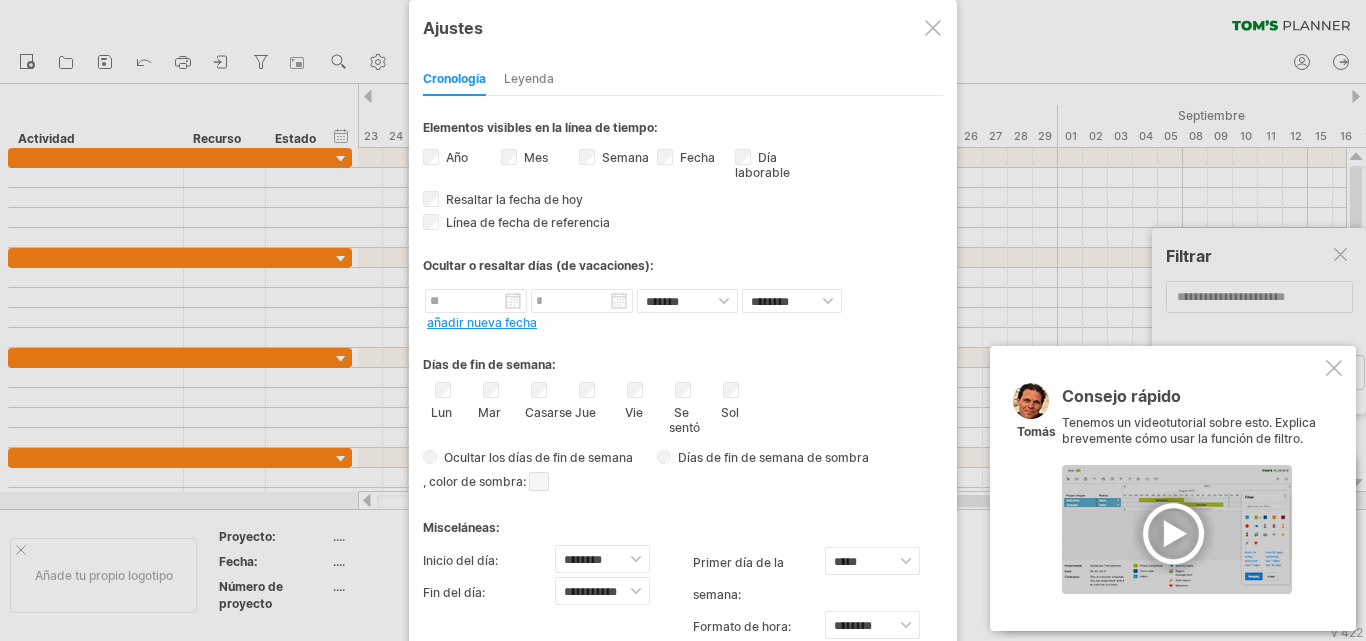 click at bounding box center [683, 320] 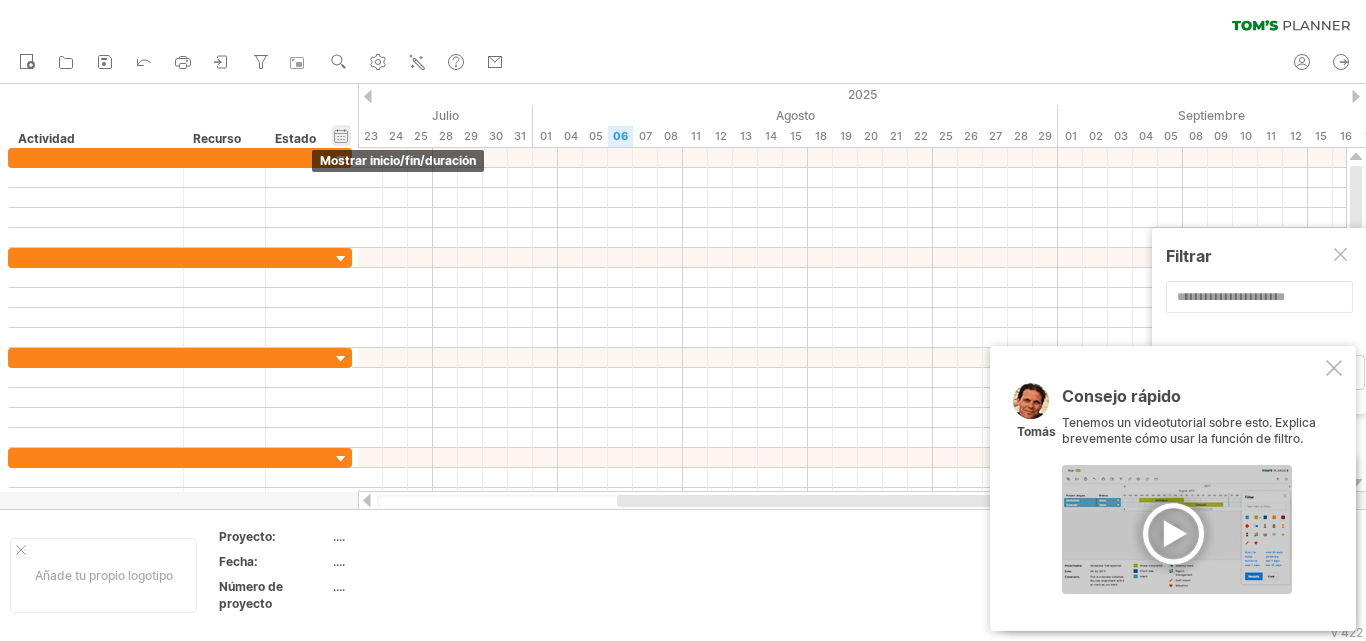 click on "ocultar inicio/fin/duración mostrar inicio/fin/duración" at bounding box center [341, 135] 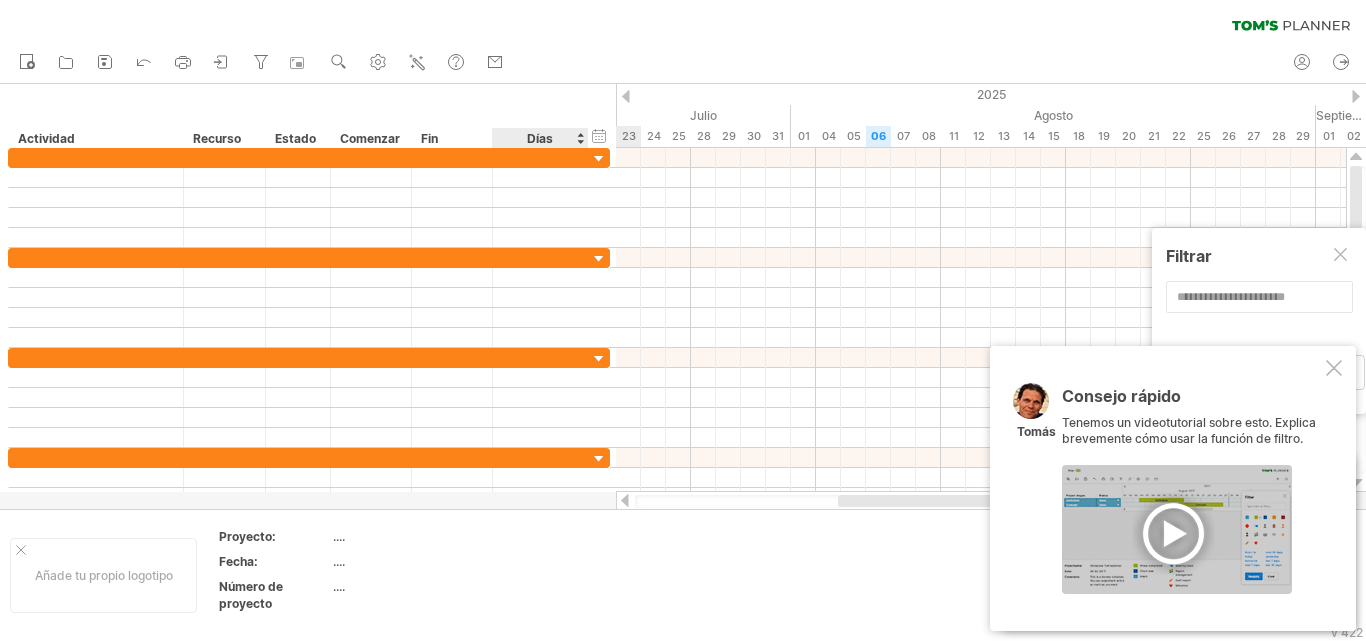 click on "Días" at bounding box center (539, 138) 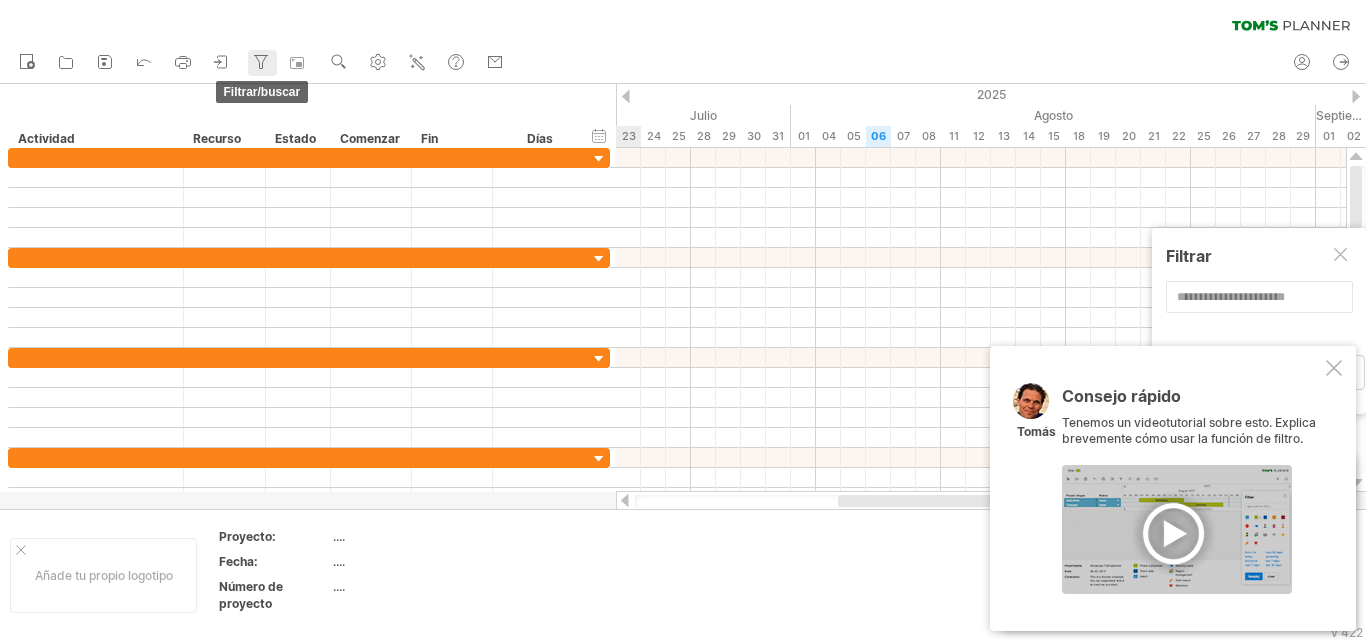 click 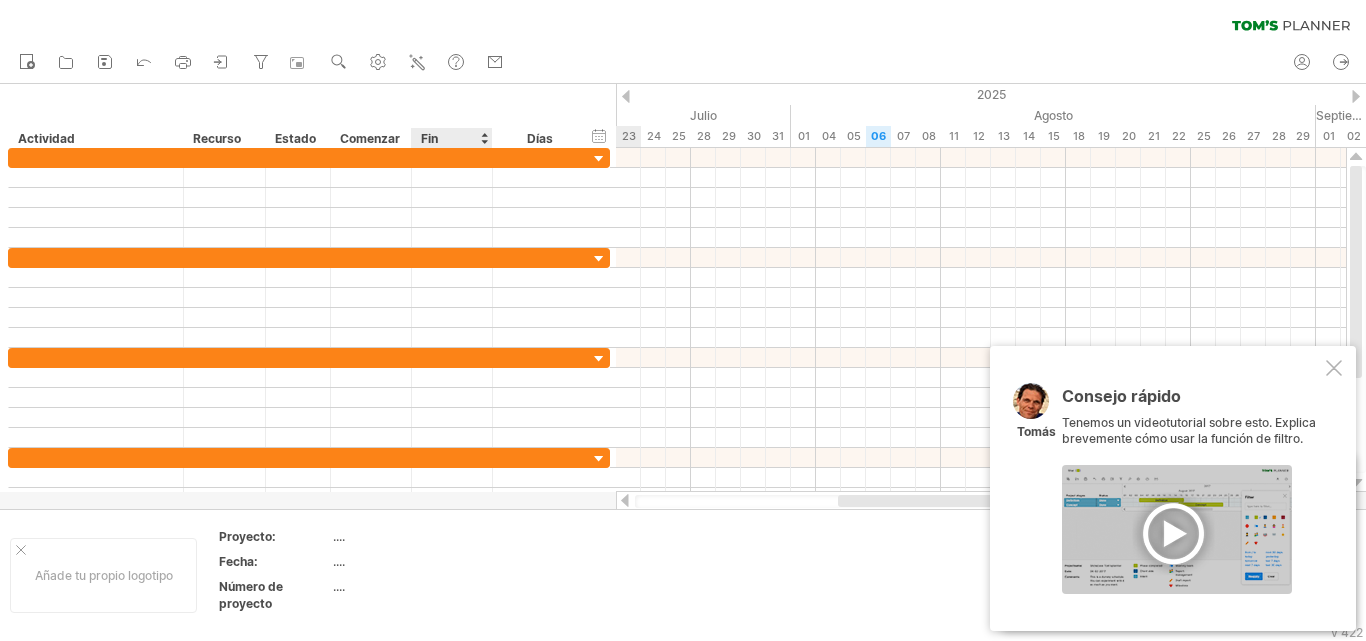 click on "Fin" at bounding box center (451, 138) 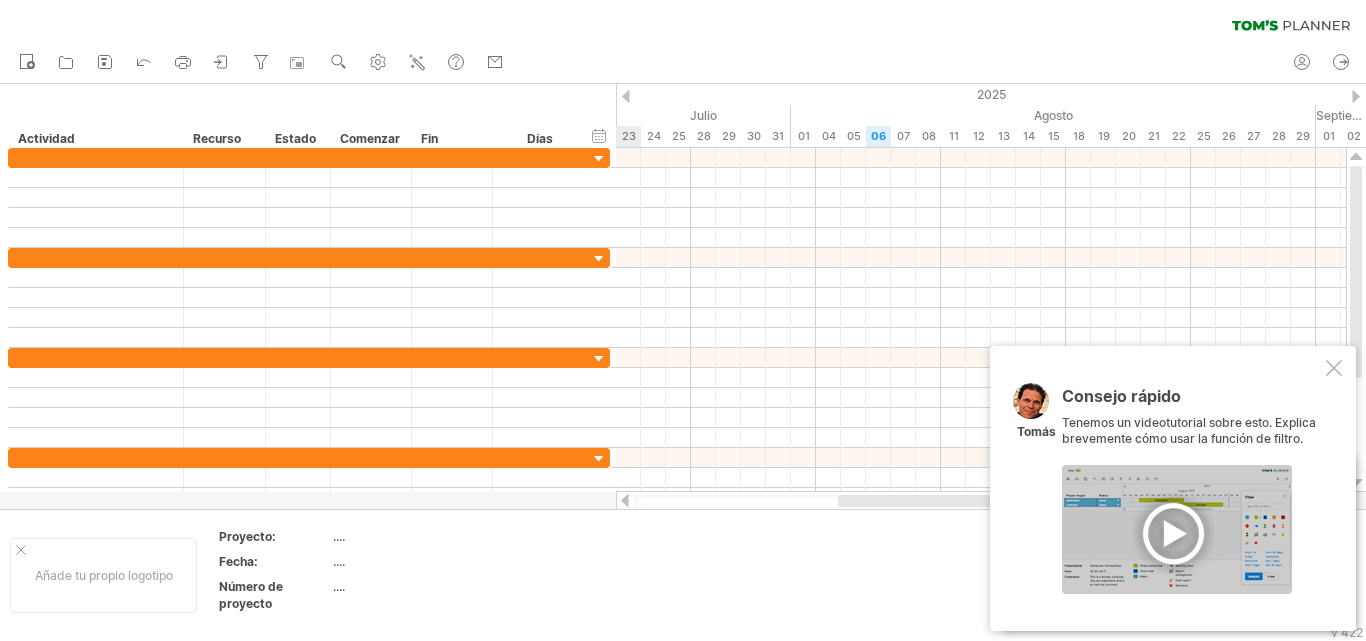 drag, startPoint x: 459, startPoint y: 69, endPoint x: 322, endPoint y: 64, distance: 137.09122 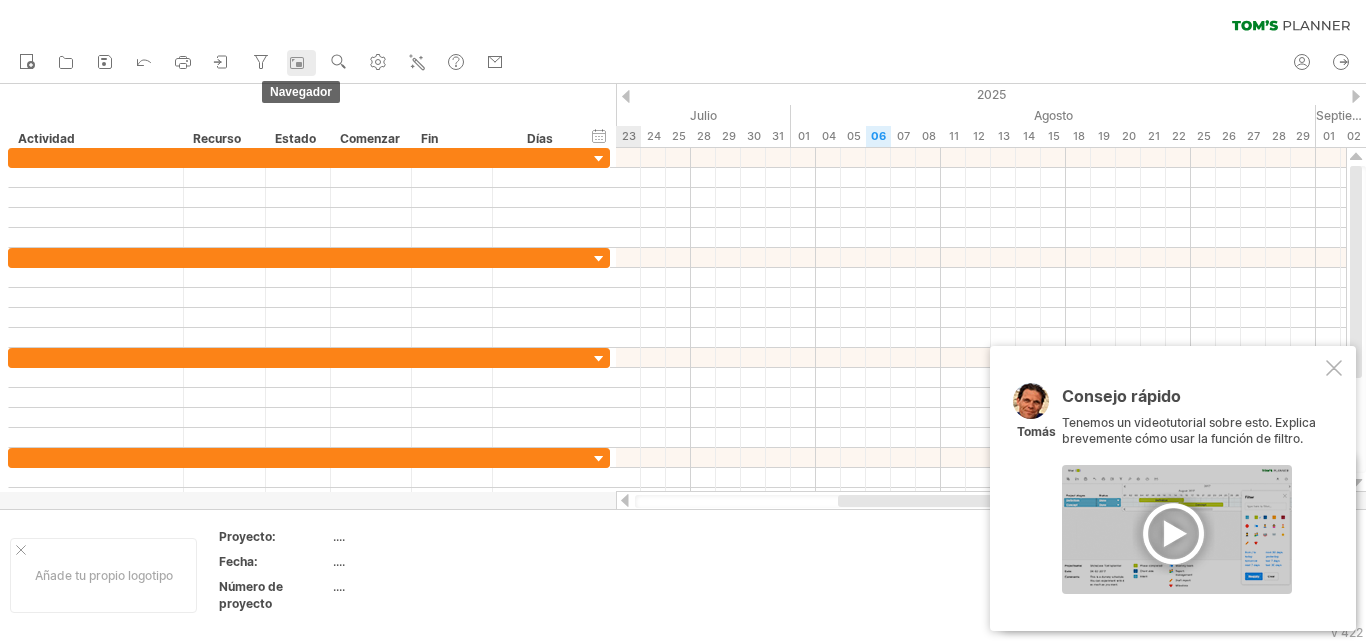 click 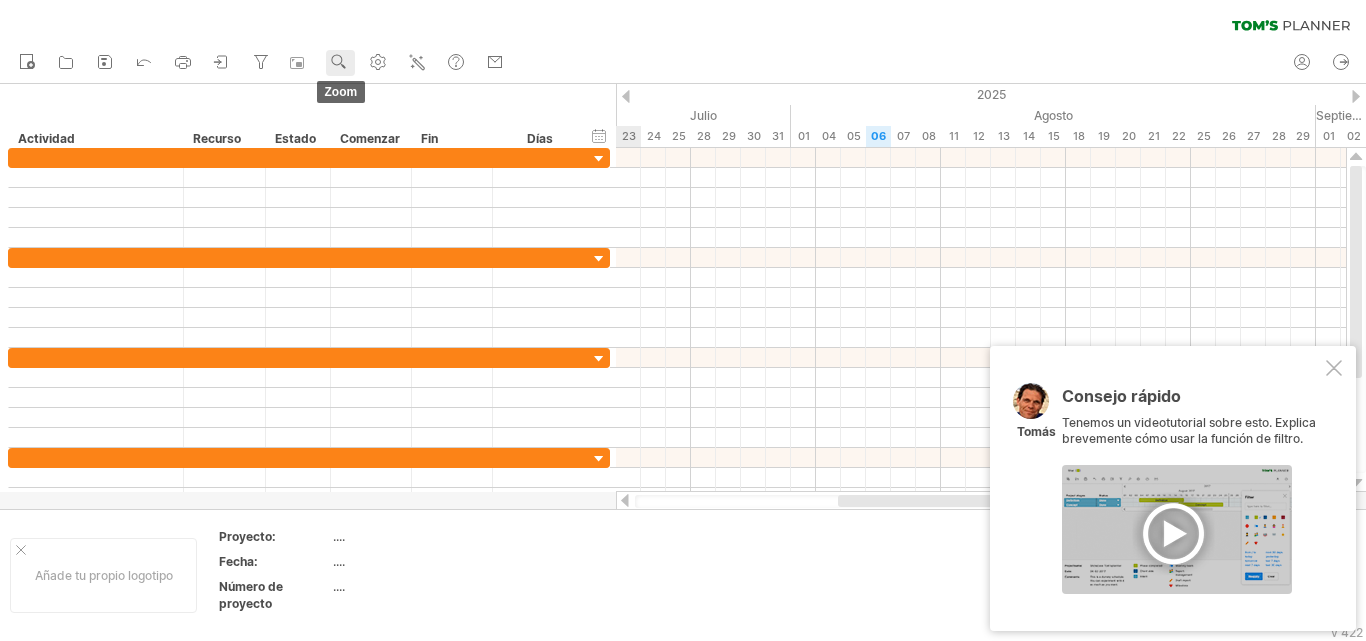 click 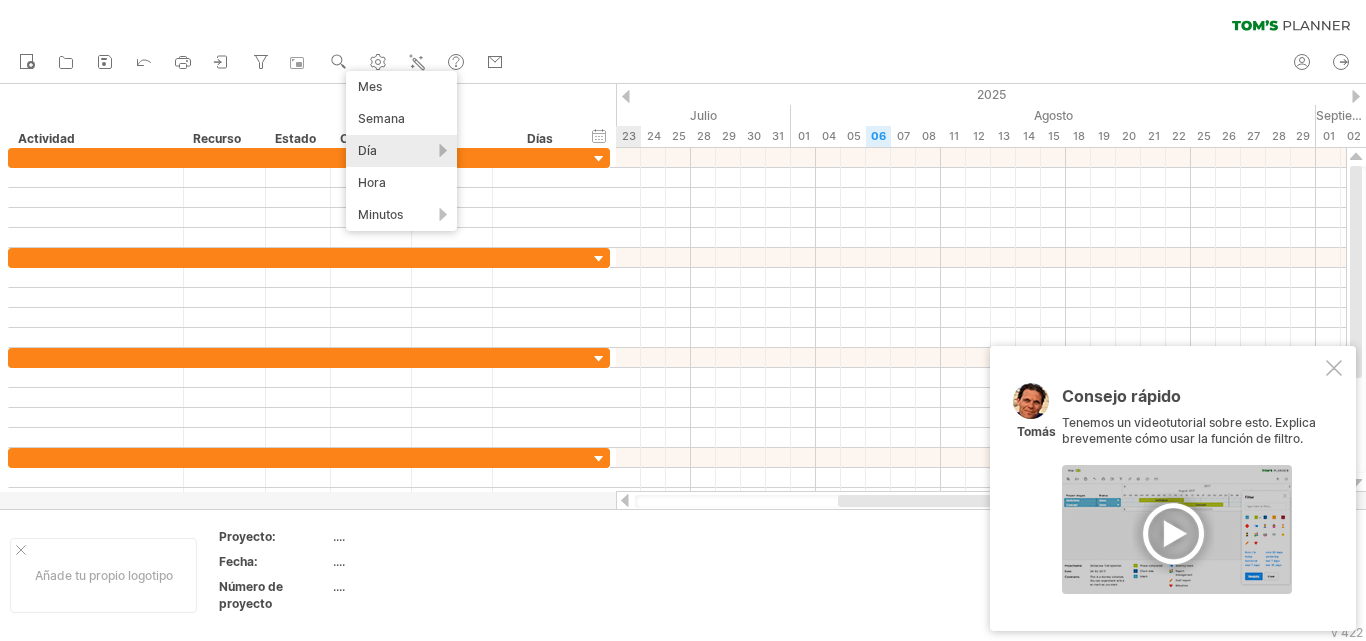click on "Día" at bounding box center [401, 151] 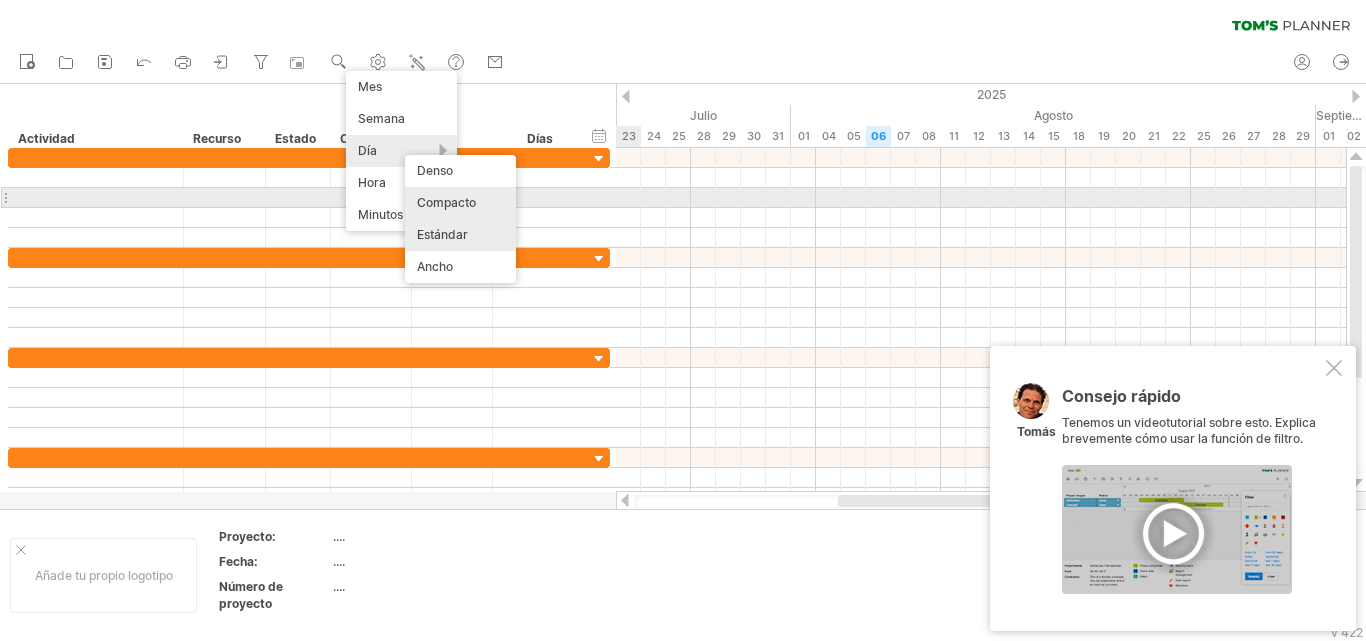 click on "Compacto" at bounding box center (446, 202) 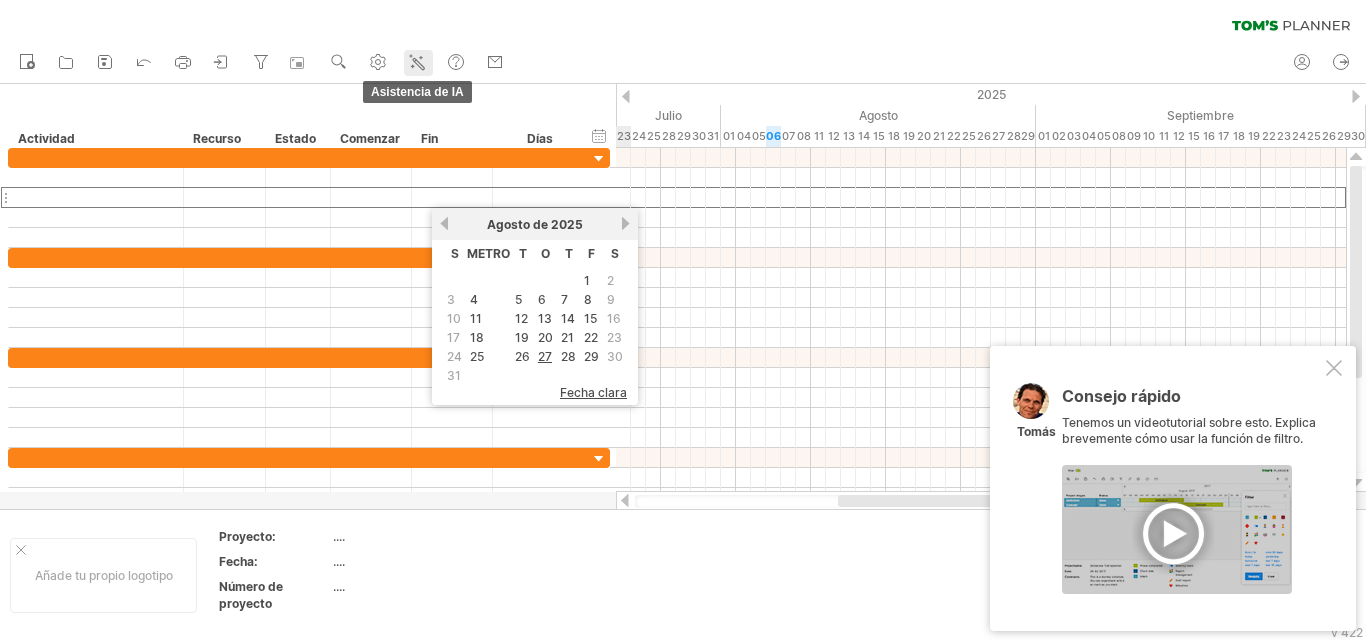 click 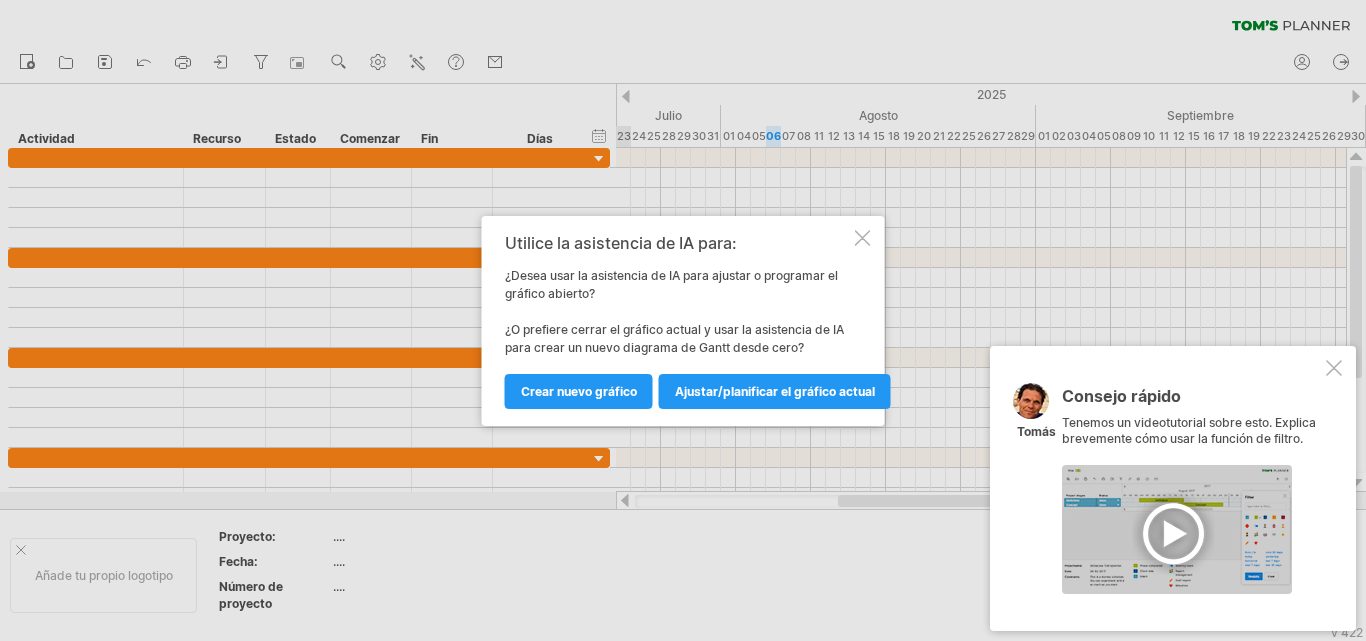 click at bounding box center (863, 238) 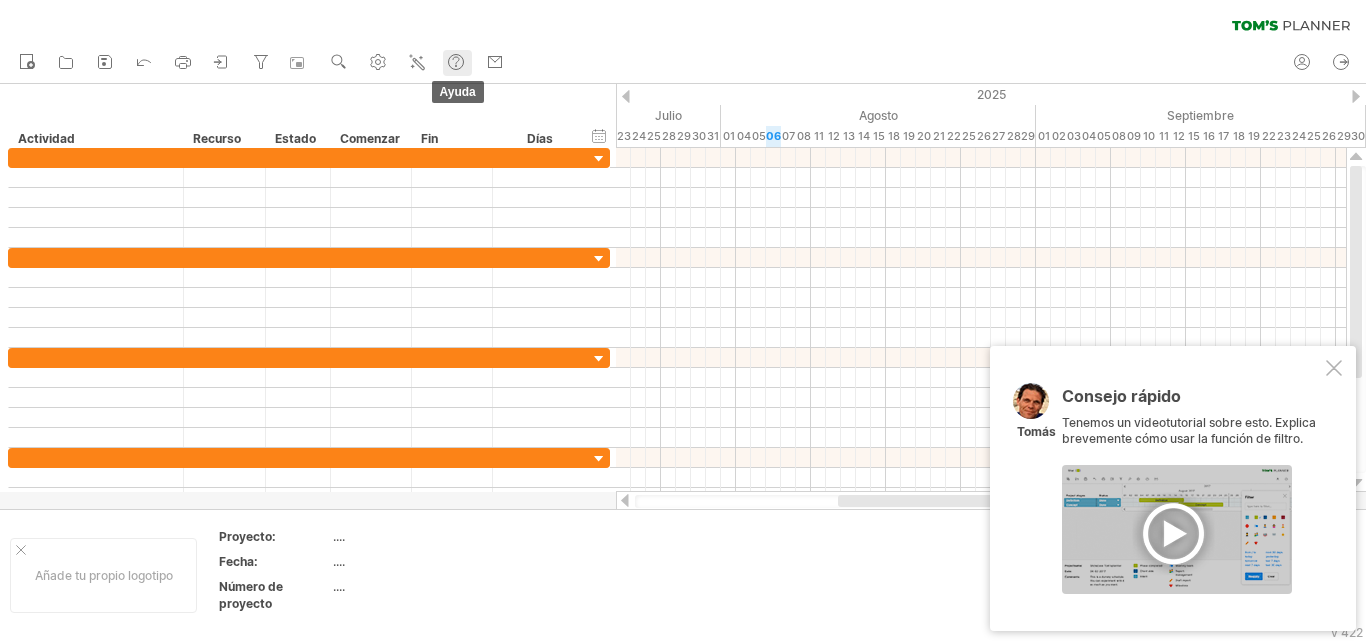 click 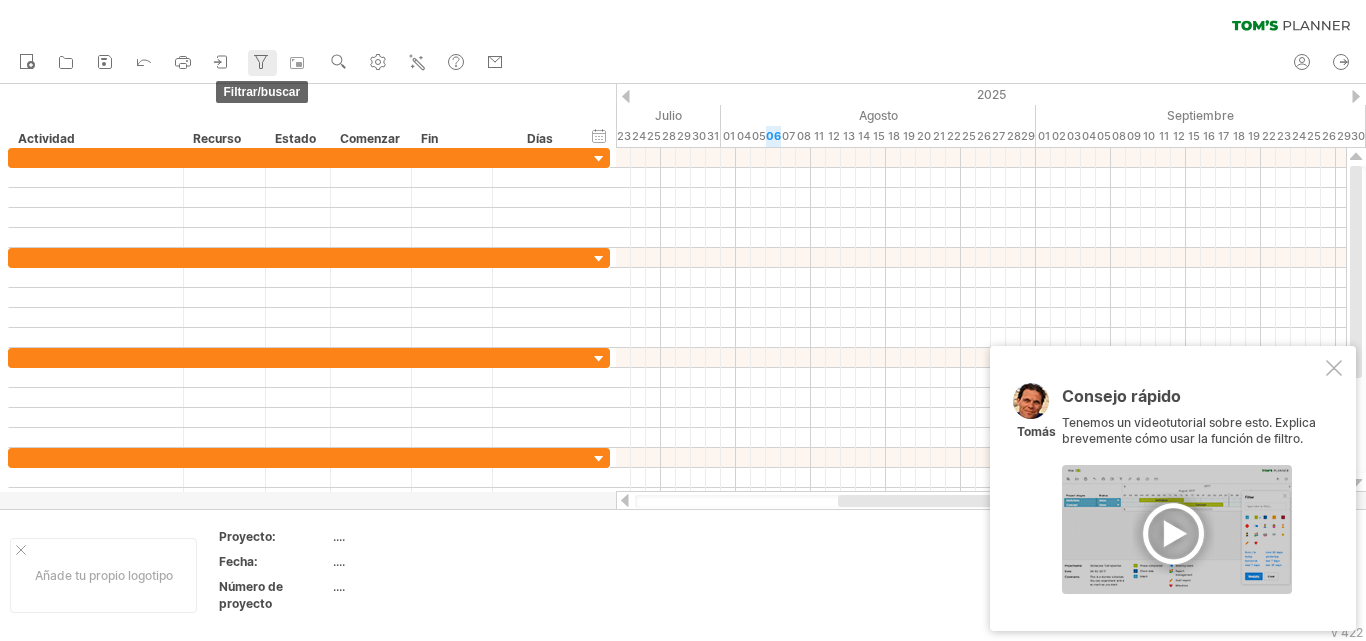click 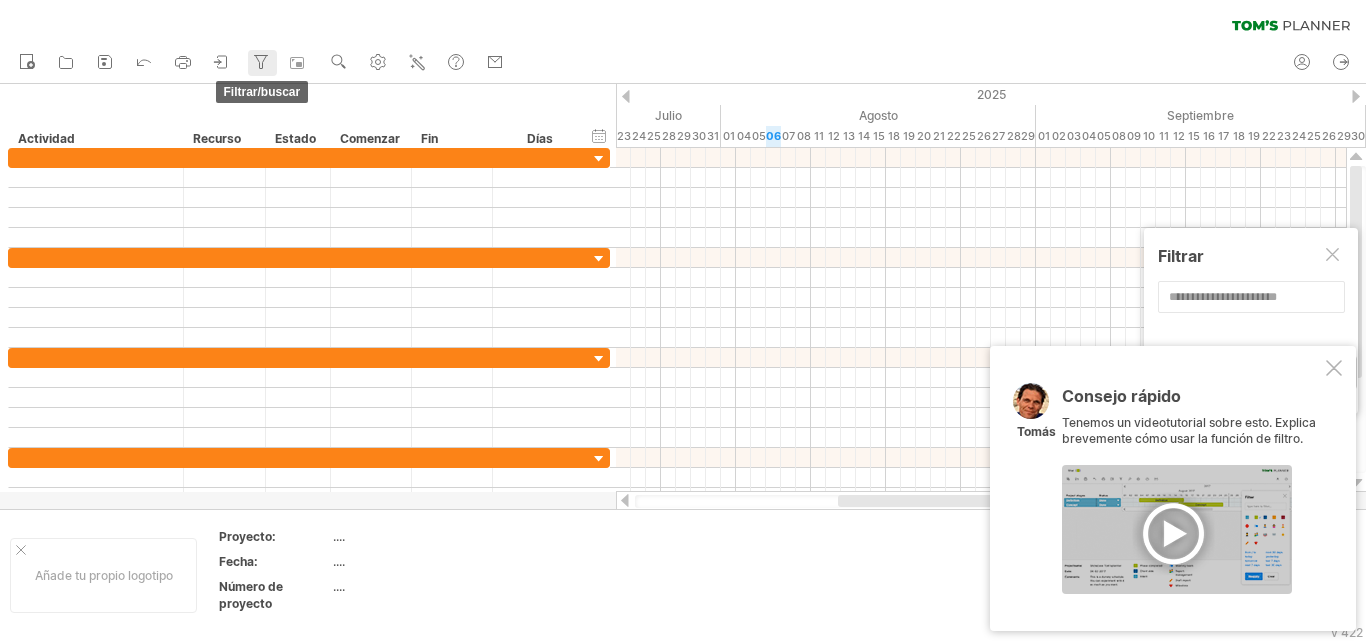click 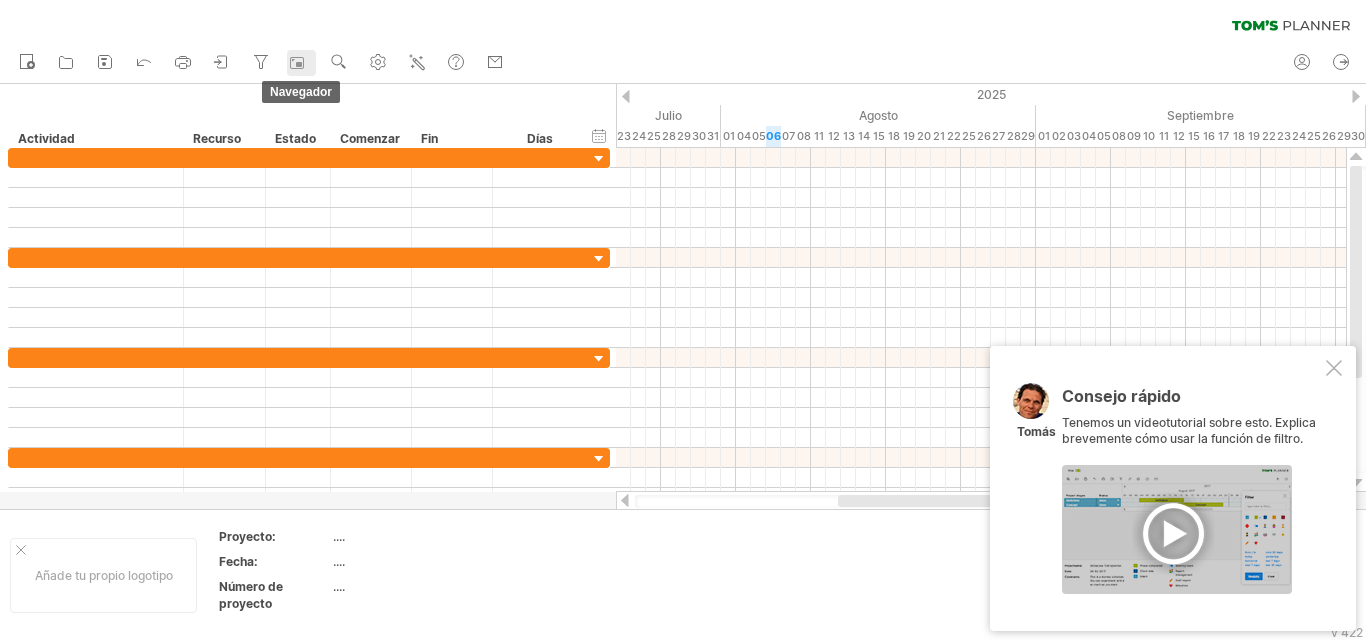 click on "navegador" at bounding box center [301, 63] 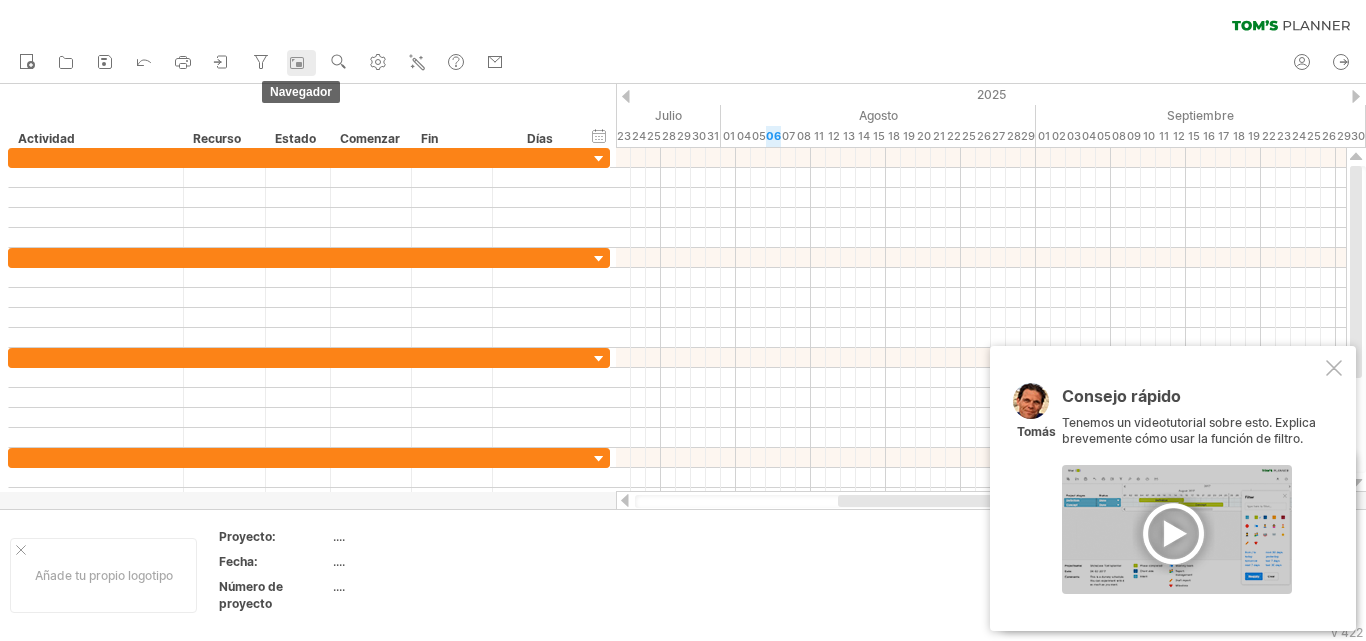 click on "navegador" at bounding box center [301, 63] 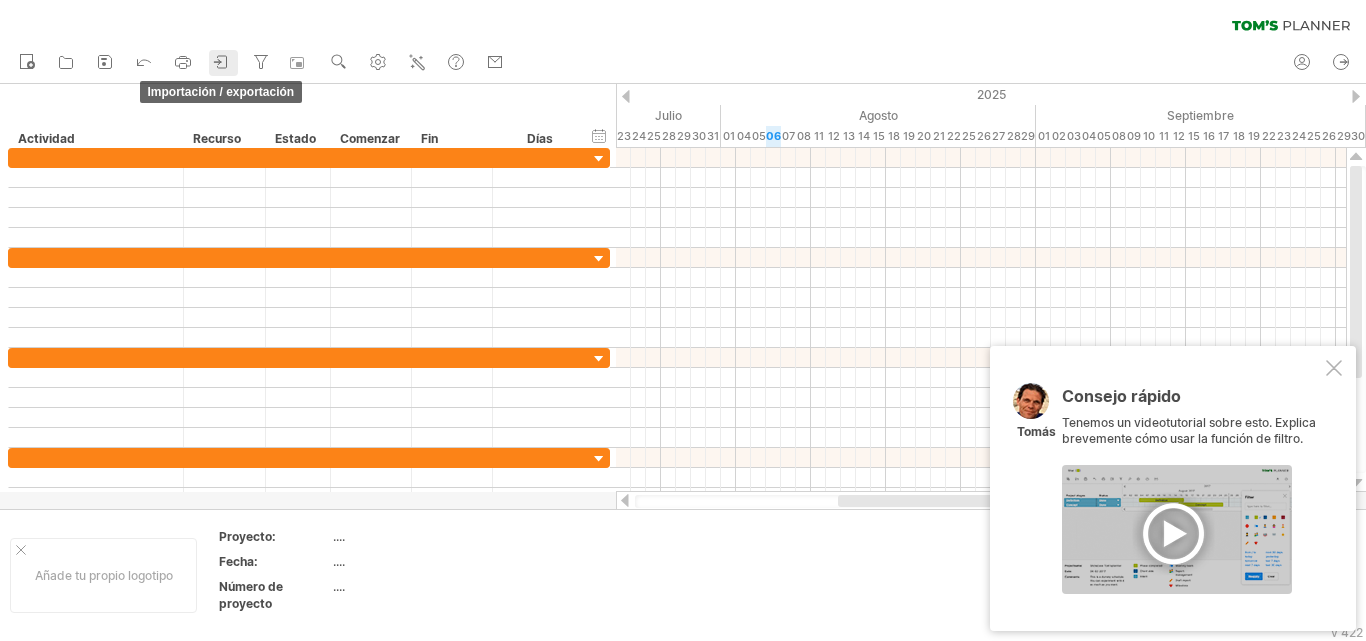 drag, startPoint x: 290, startPoint y: 66, endPoint x: 229, endPoint y: 66, distance: 61 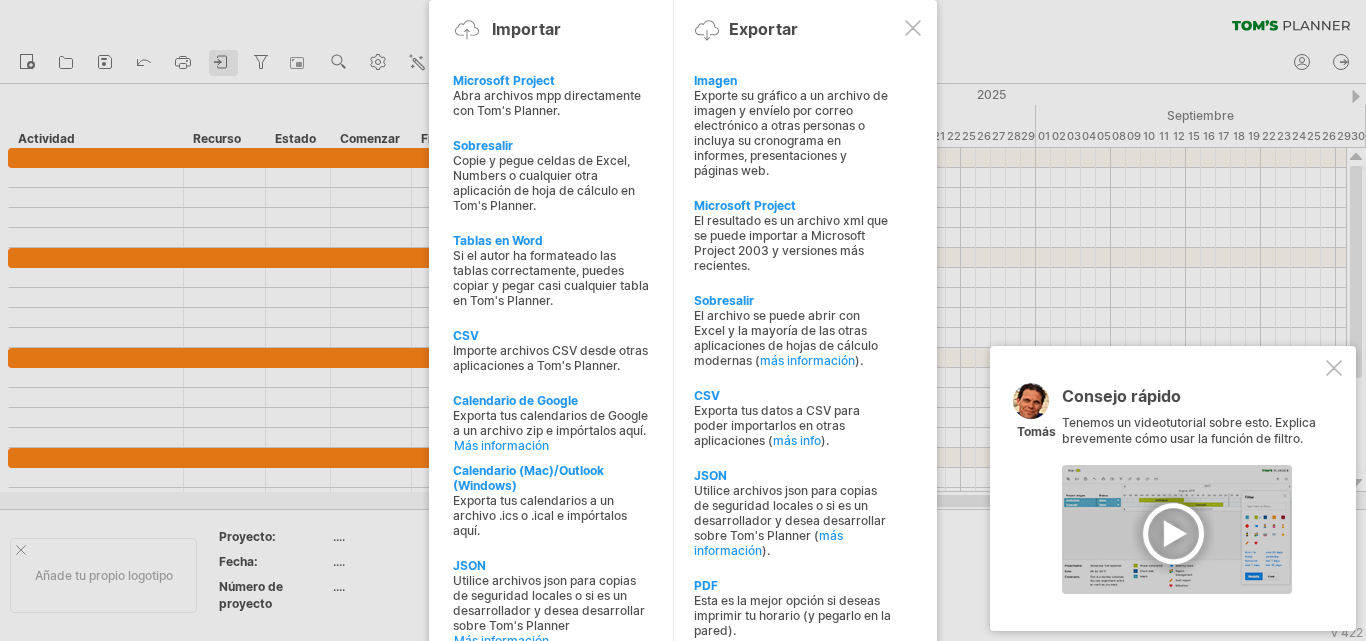 click at bounding box center [683, 320] 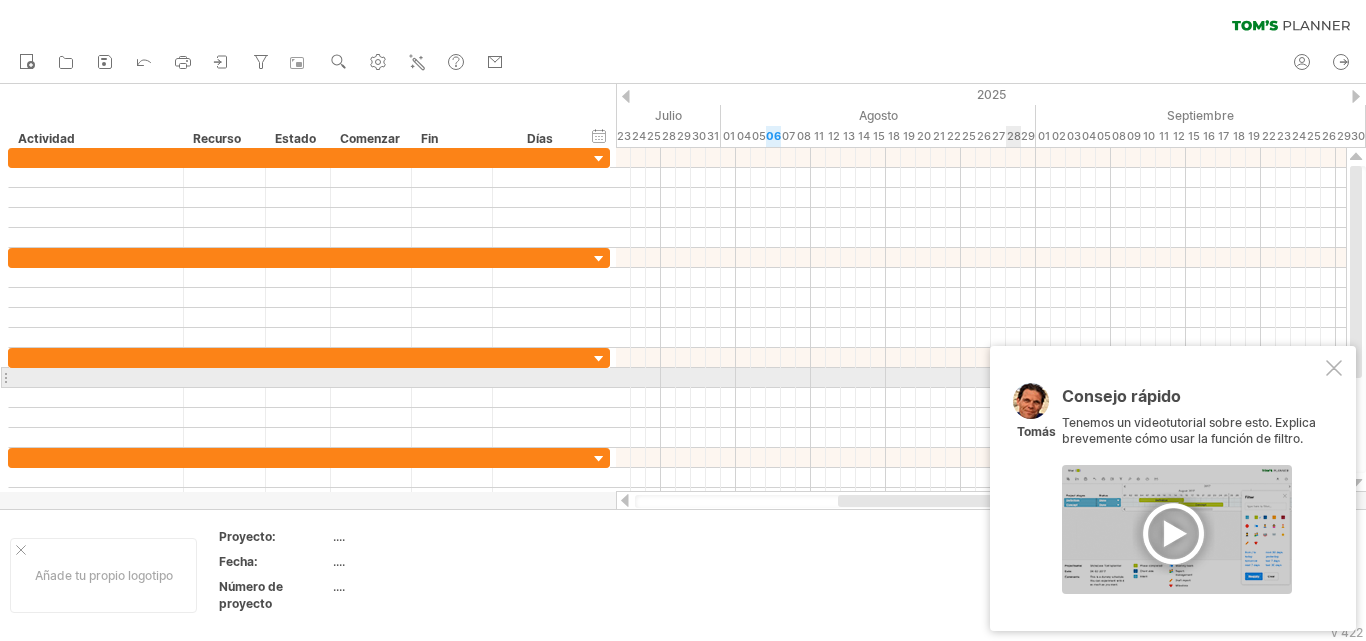 click at bounding box center (1334, 368) 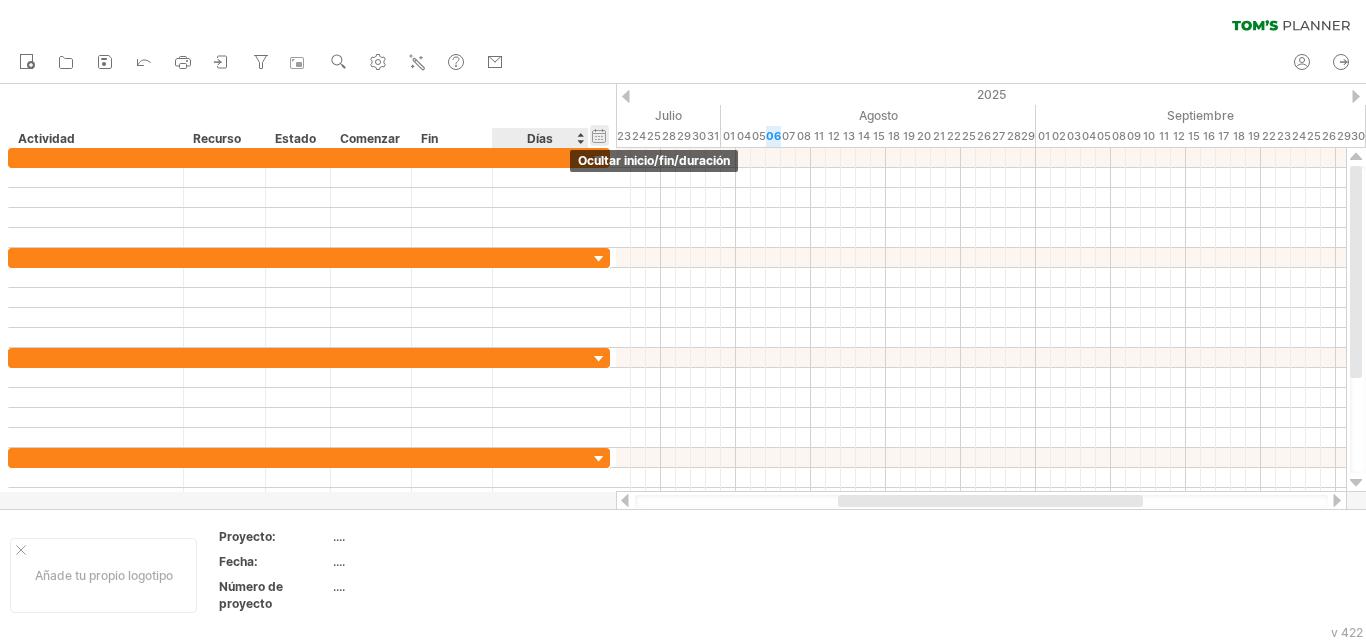 click on "ocultar inicio/fin/duración mostrar inicio/fin/duración" at bounding box center [599, 135] 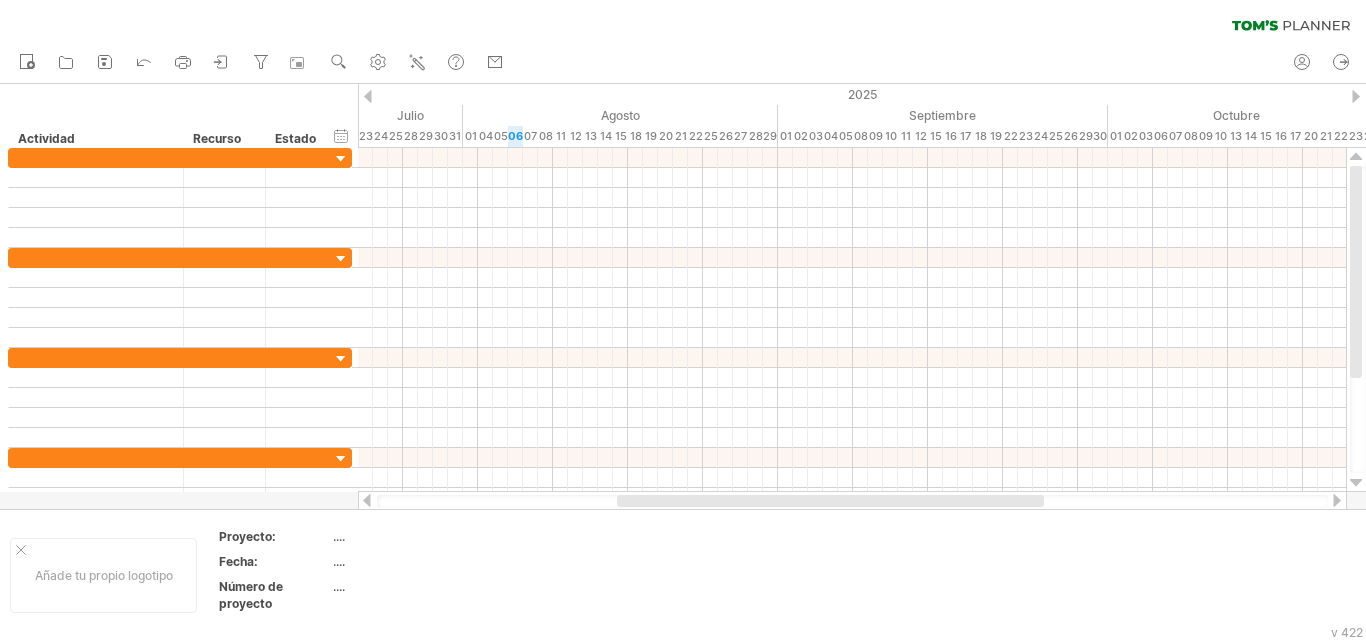 click on "2025" at bounding box center [538, 94] 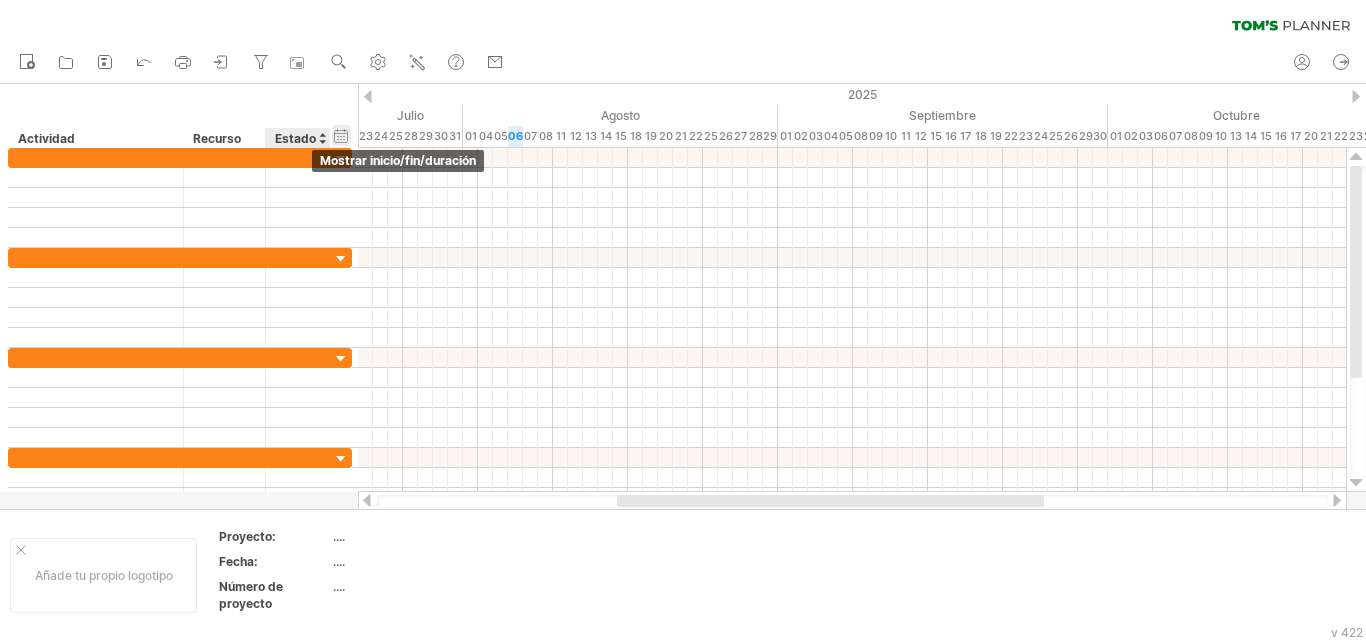click on "ocultar inicio/fin/duración mostrar inicio/fin/duración" at bounding box center (341, 135) 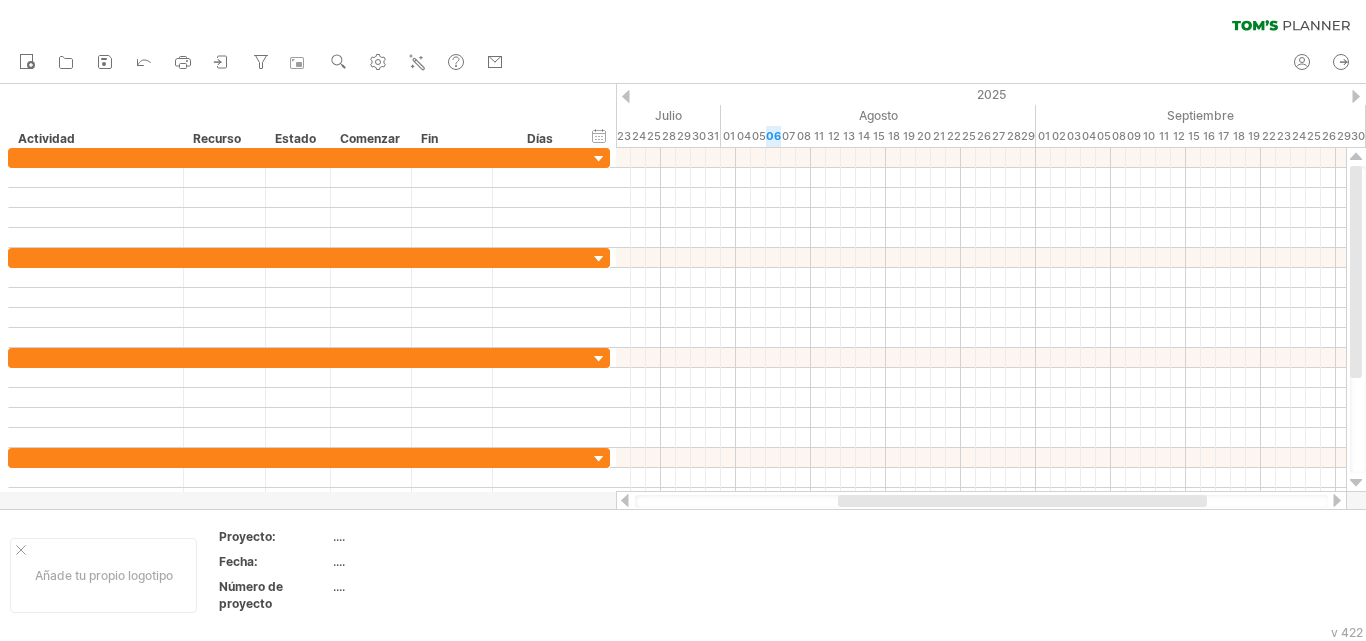 click on "2025" at bounding box center (796, 94) 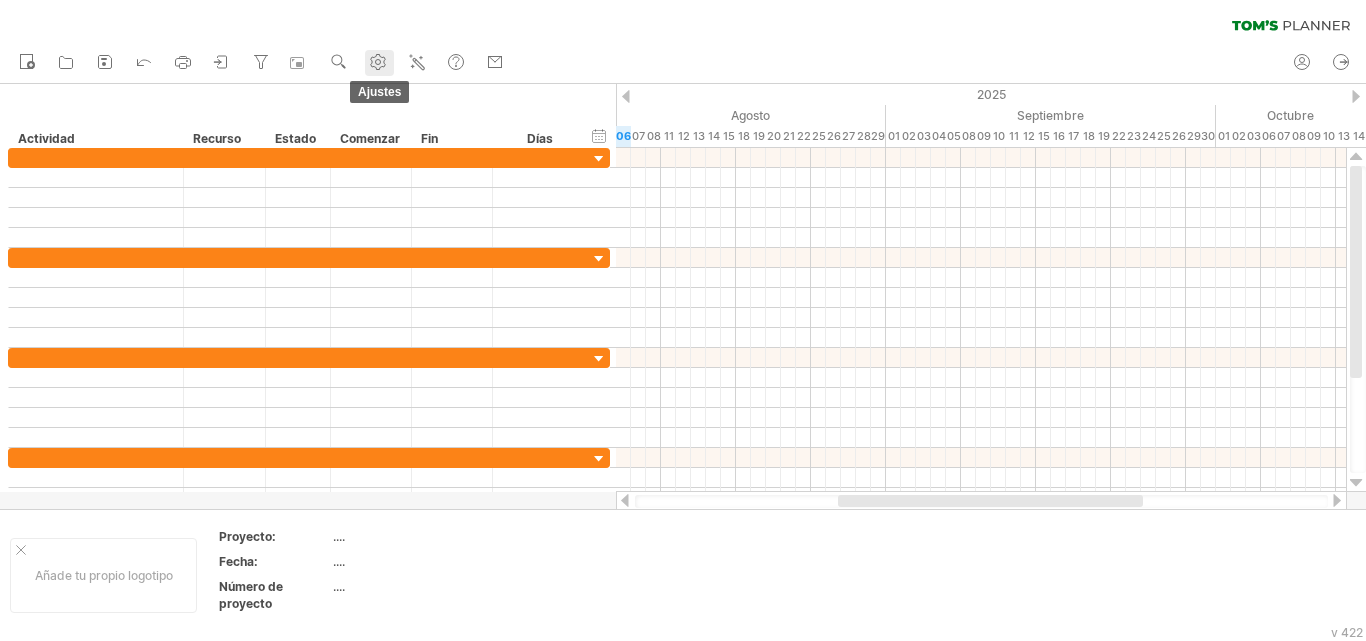 click 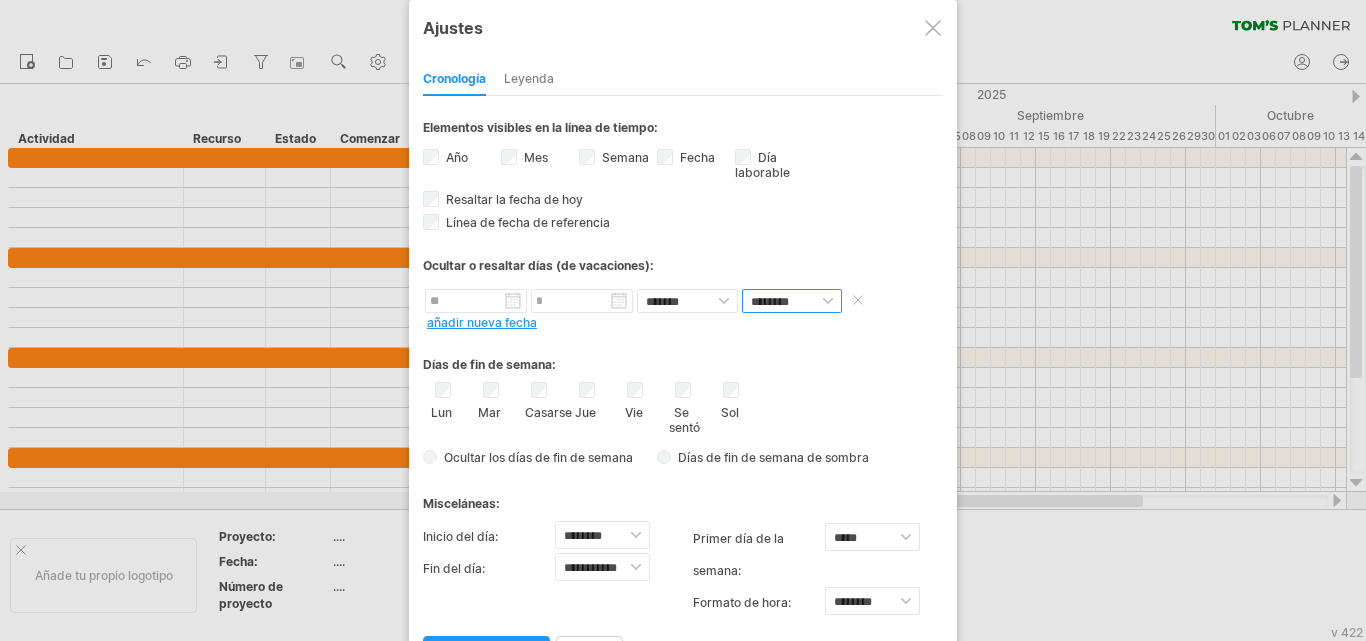 click on "******** *****" at bounding box center [792, 301] 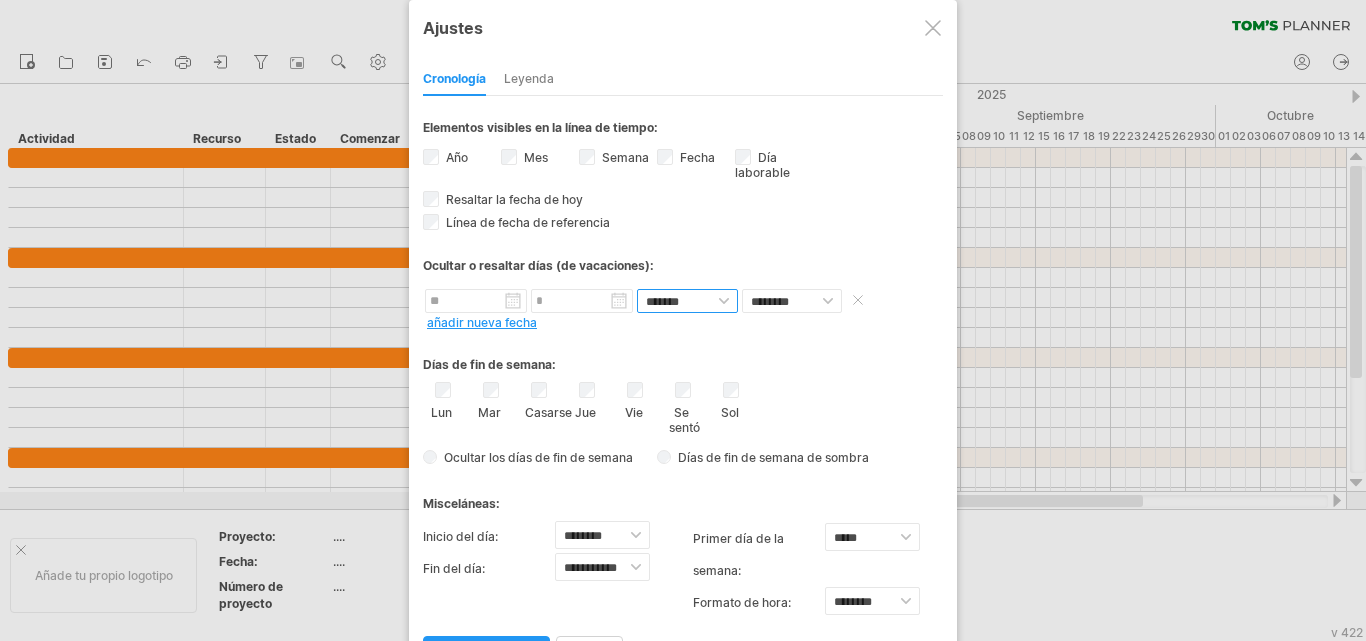 click on "**********" at bounding box center [687, 301] 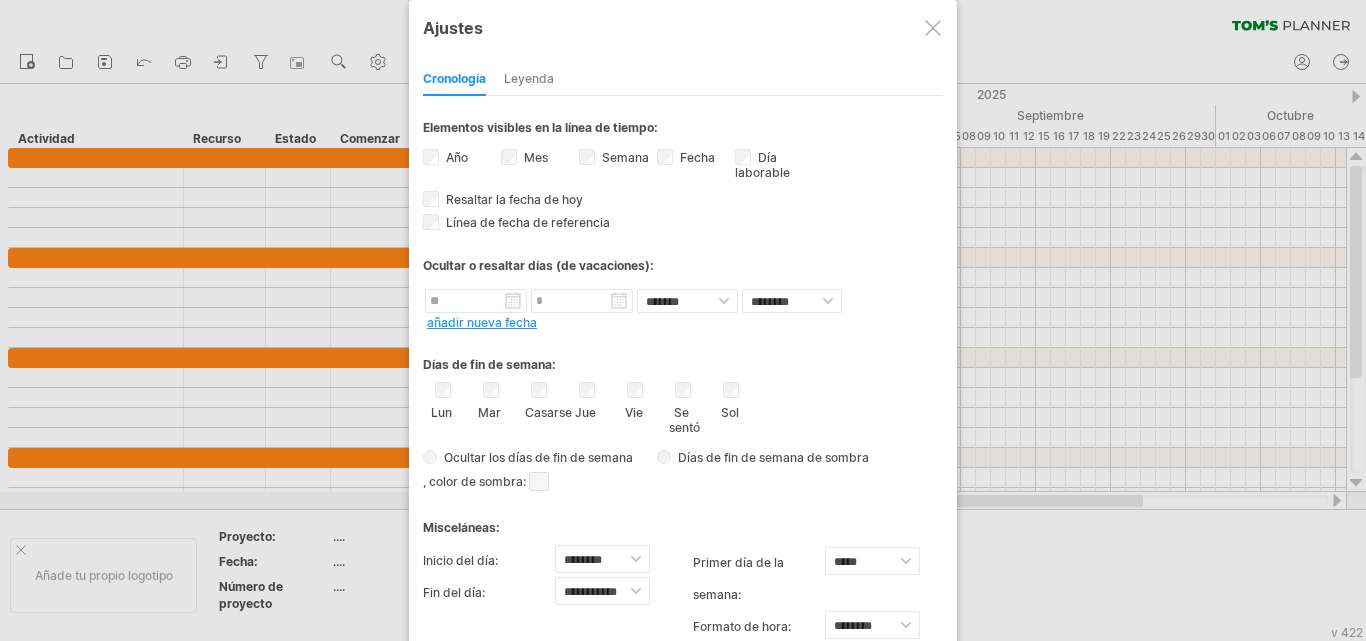 click on "Misceláneas:" at bounding box center (683, 520) 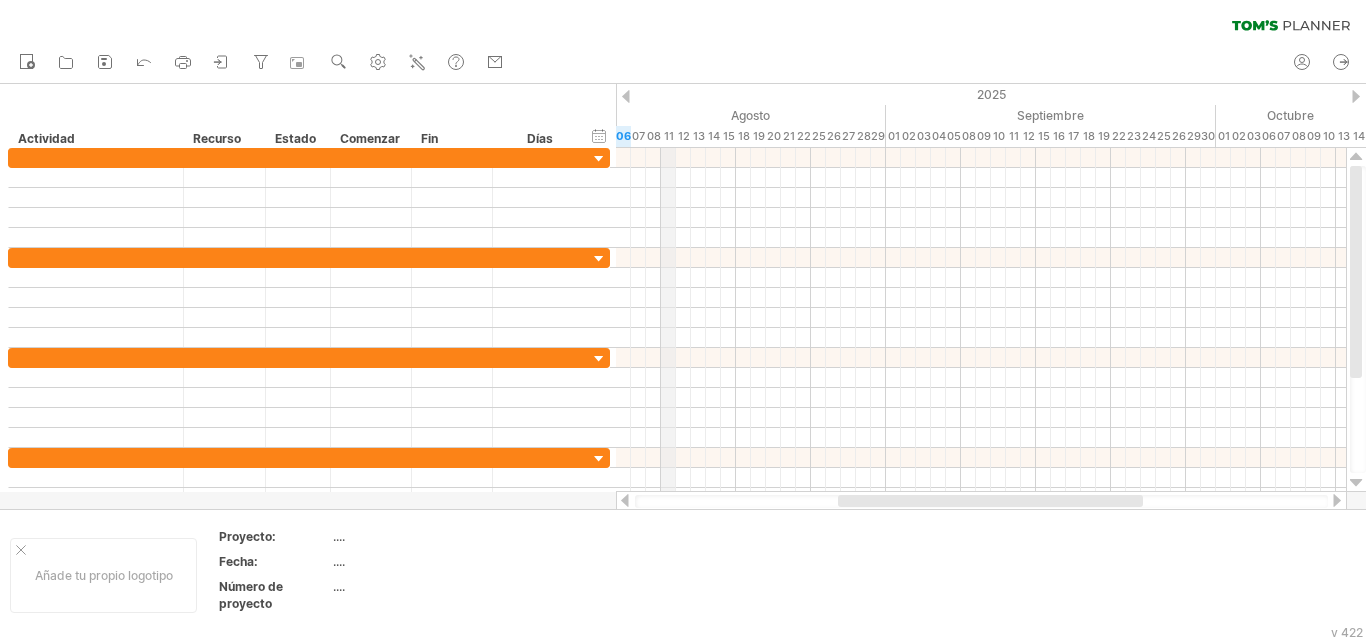 click on "11" at bounding box center (669, 136) 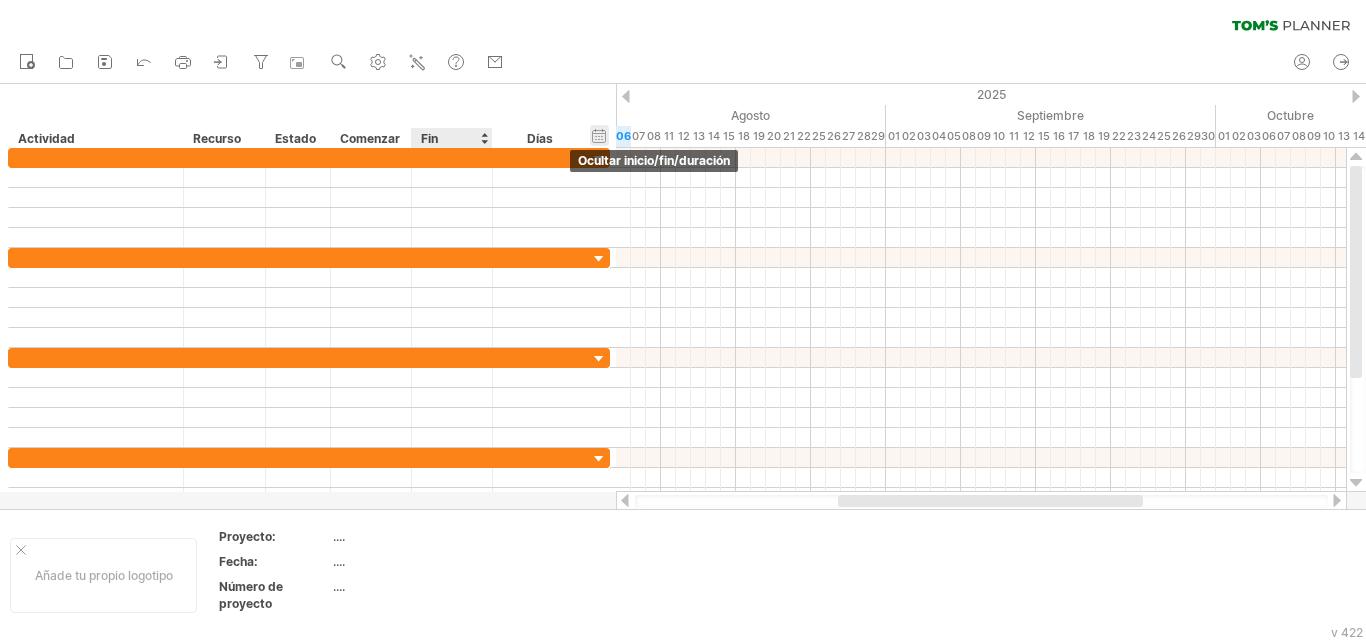 click on "ocultar inicio/fin/duración mostrar inicio/fin/duración" at bounding box center (599, 135) 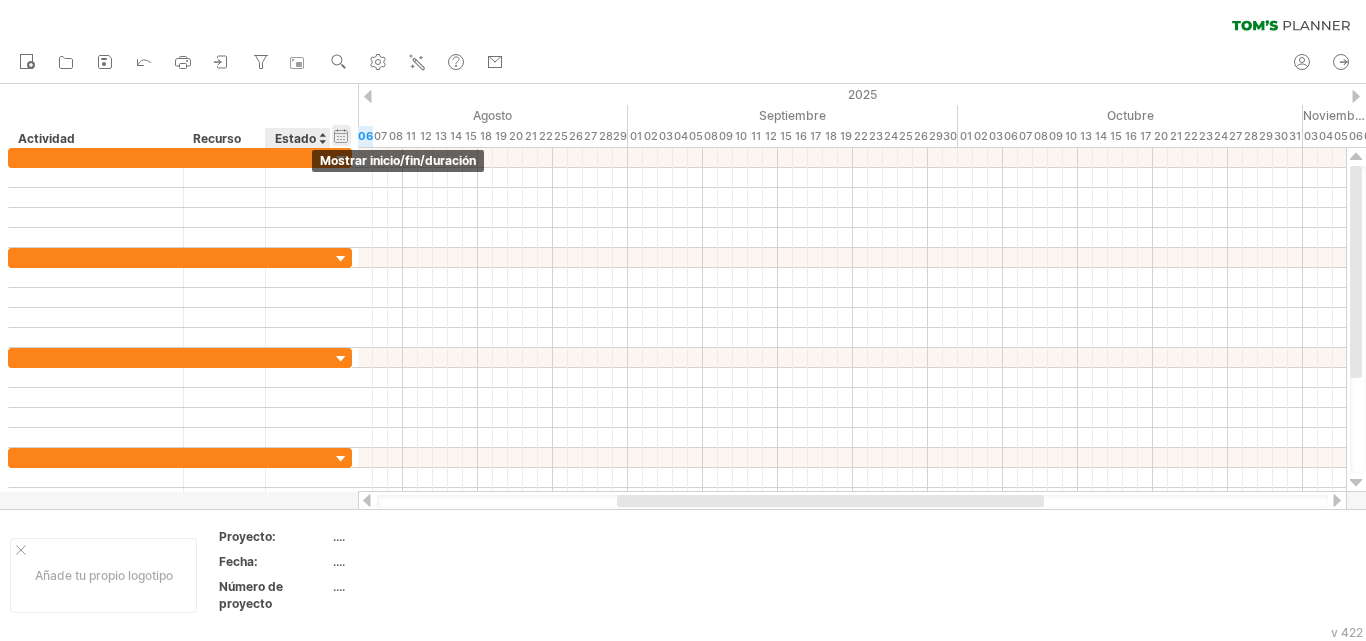click on "ocultar inicio/fin/duración mostrar inicio/fin/duración" at bounding box center [341, 135] 